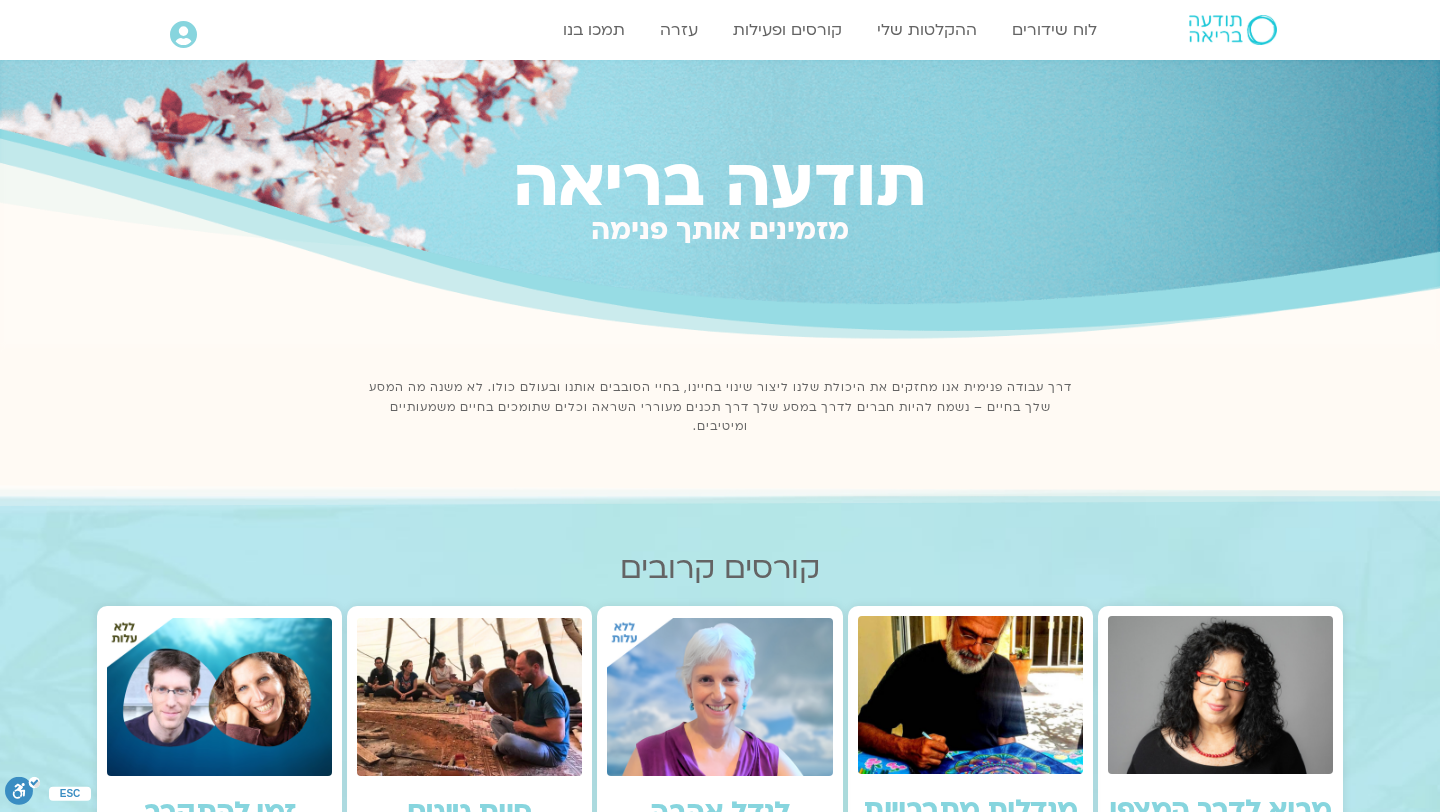 scroll, scrollTop: 0, scrollLeft: 0, axis: both 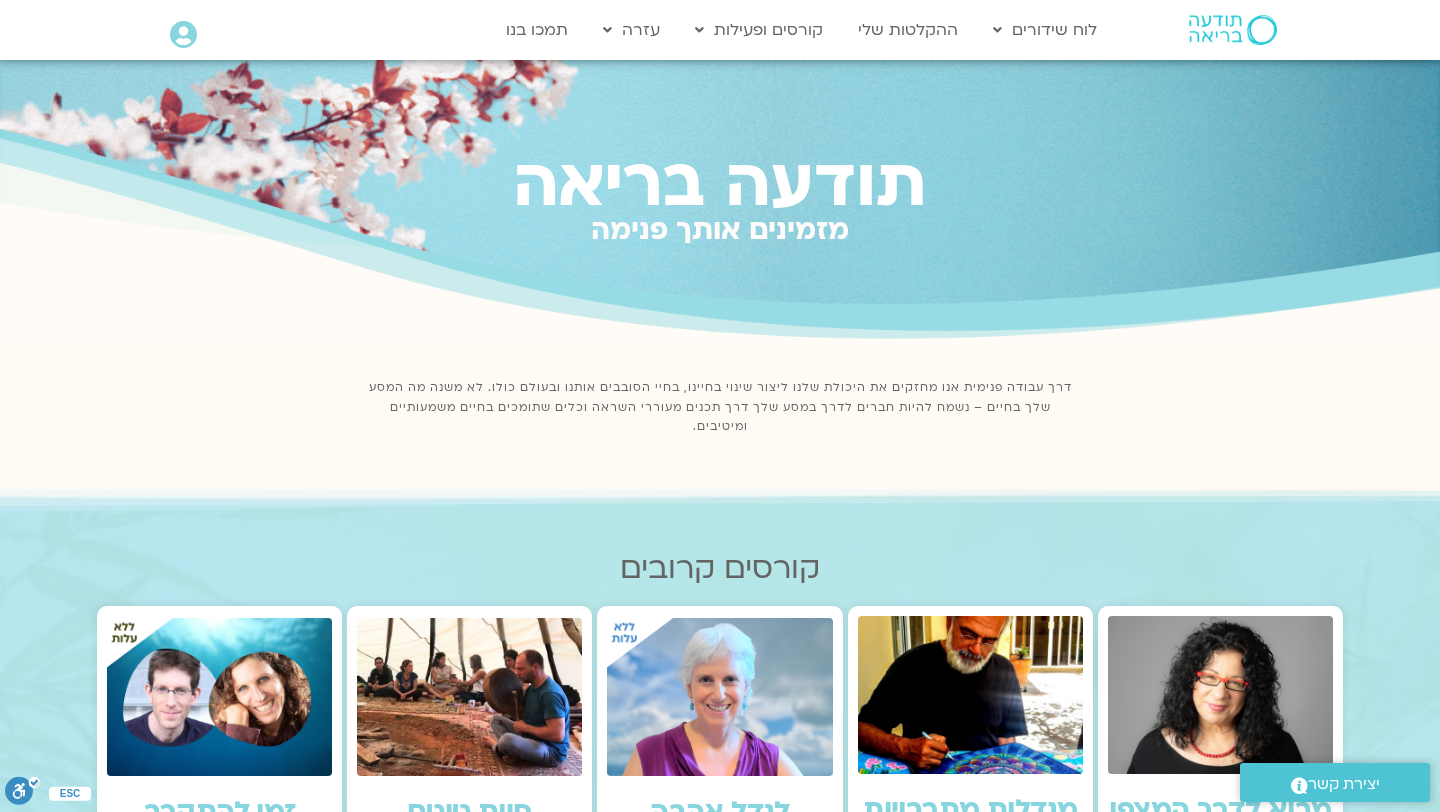 click at bounding box center [183, 35] 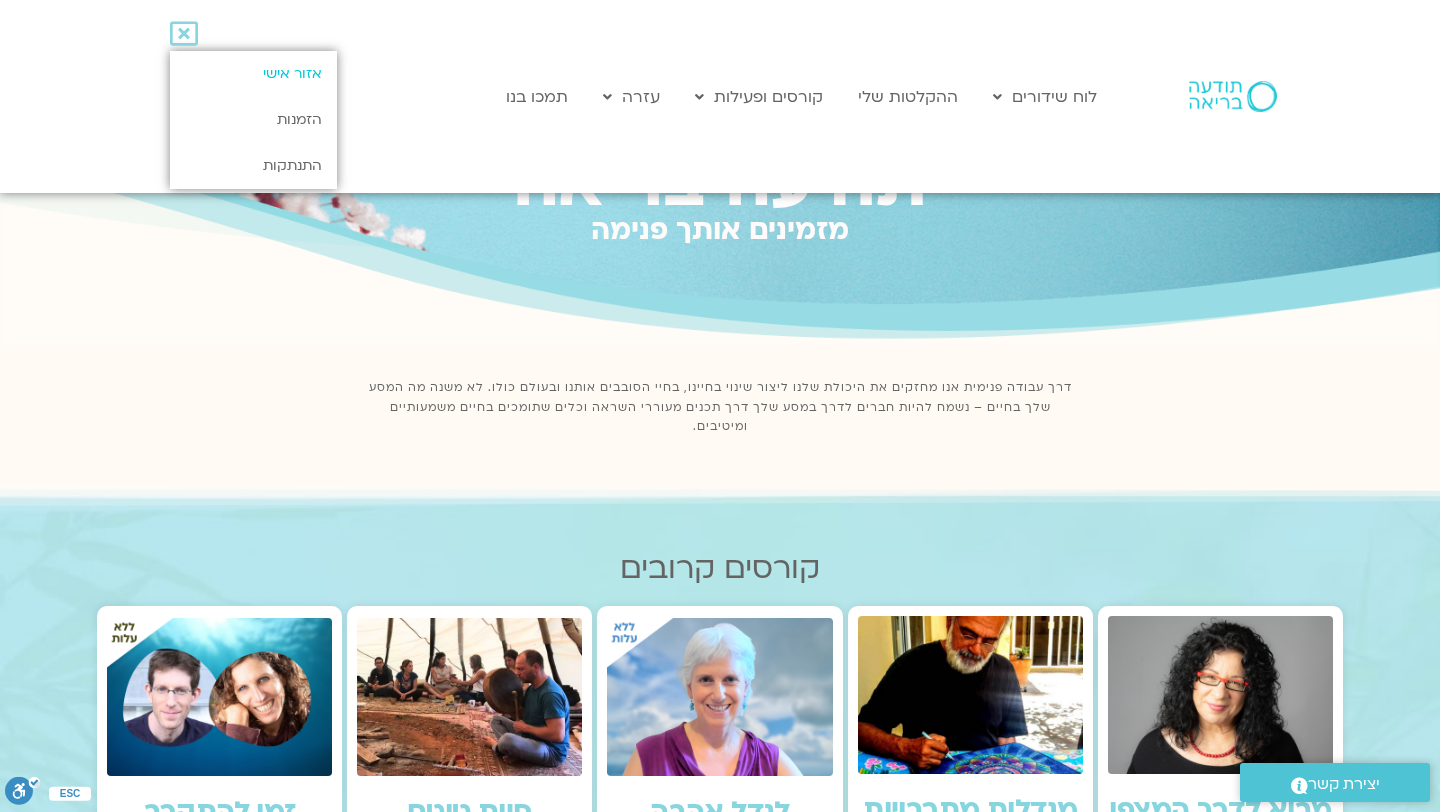 click on "אזור אישי" at bounding box center [253, 74] 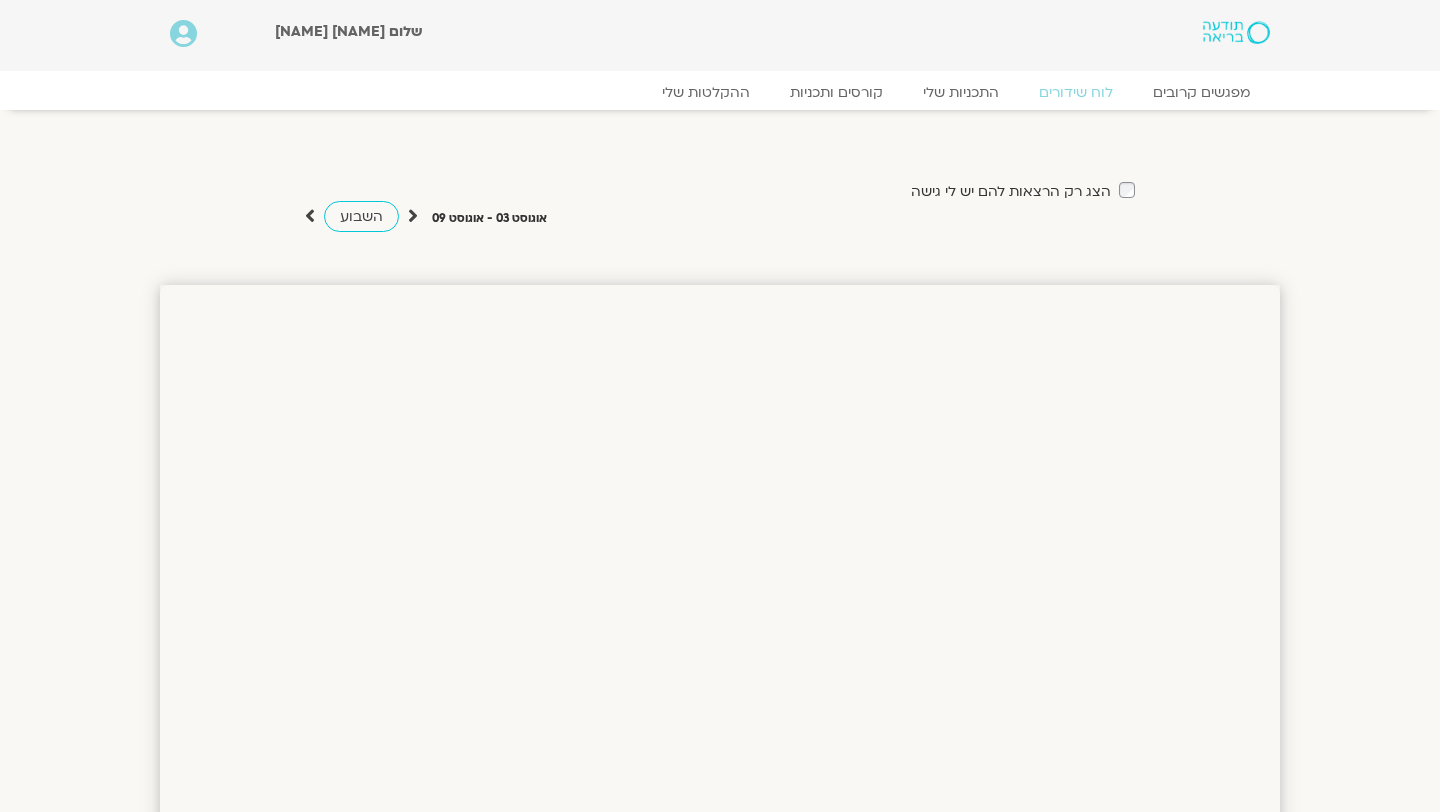 scroll, scrollTop: 0, scrollLeft: 0, axis: both 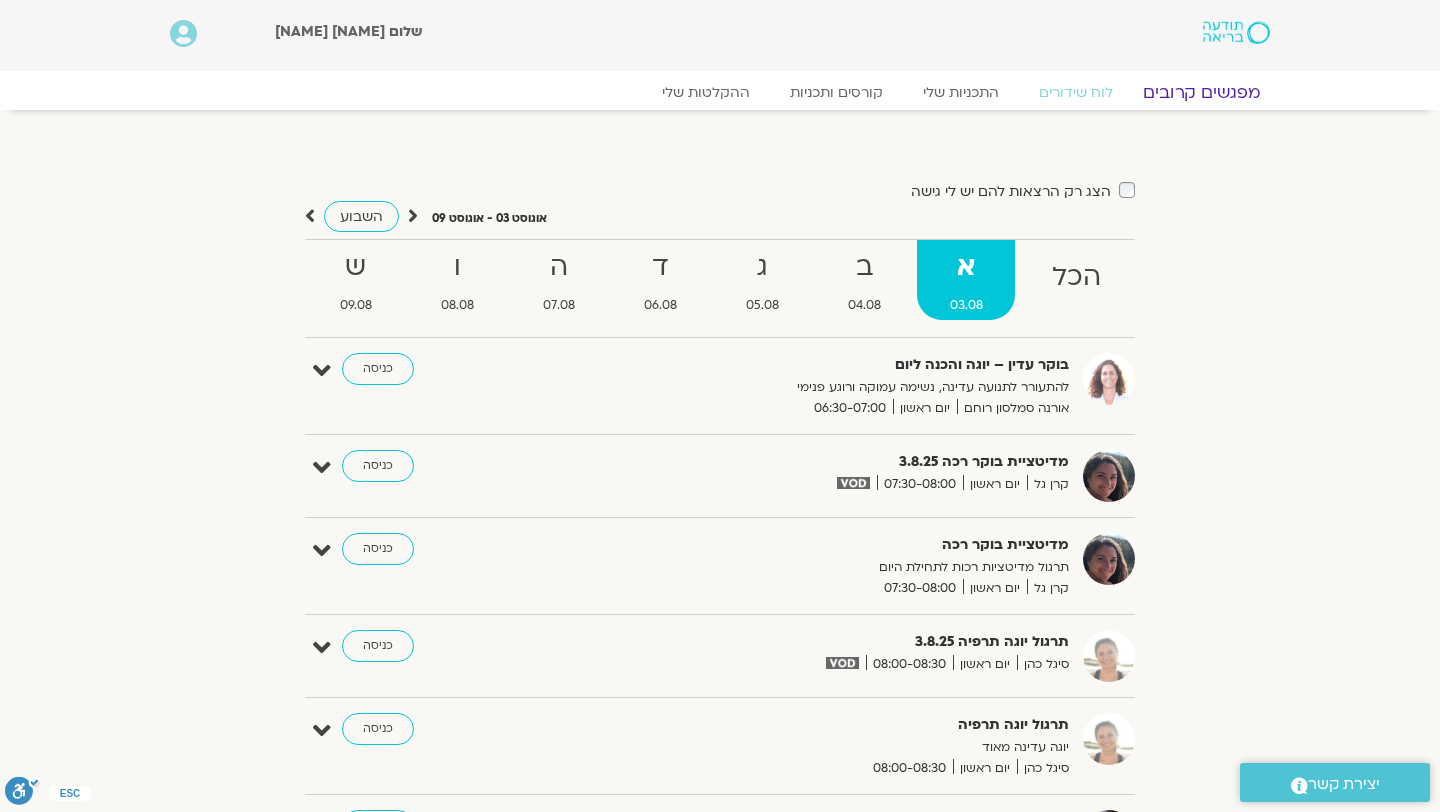 click on "מפגשים קרובים" 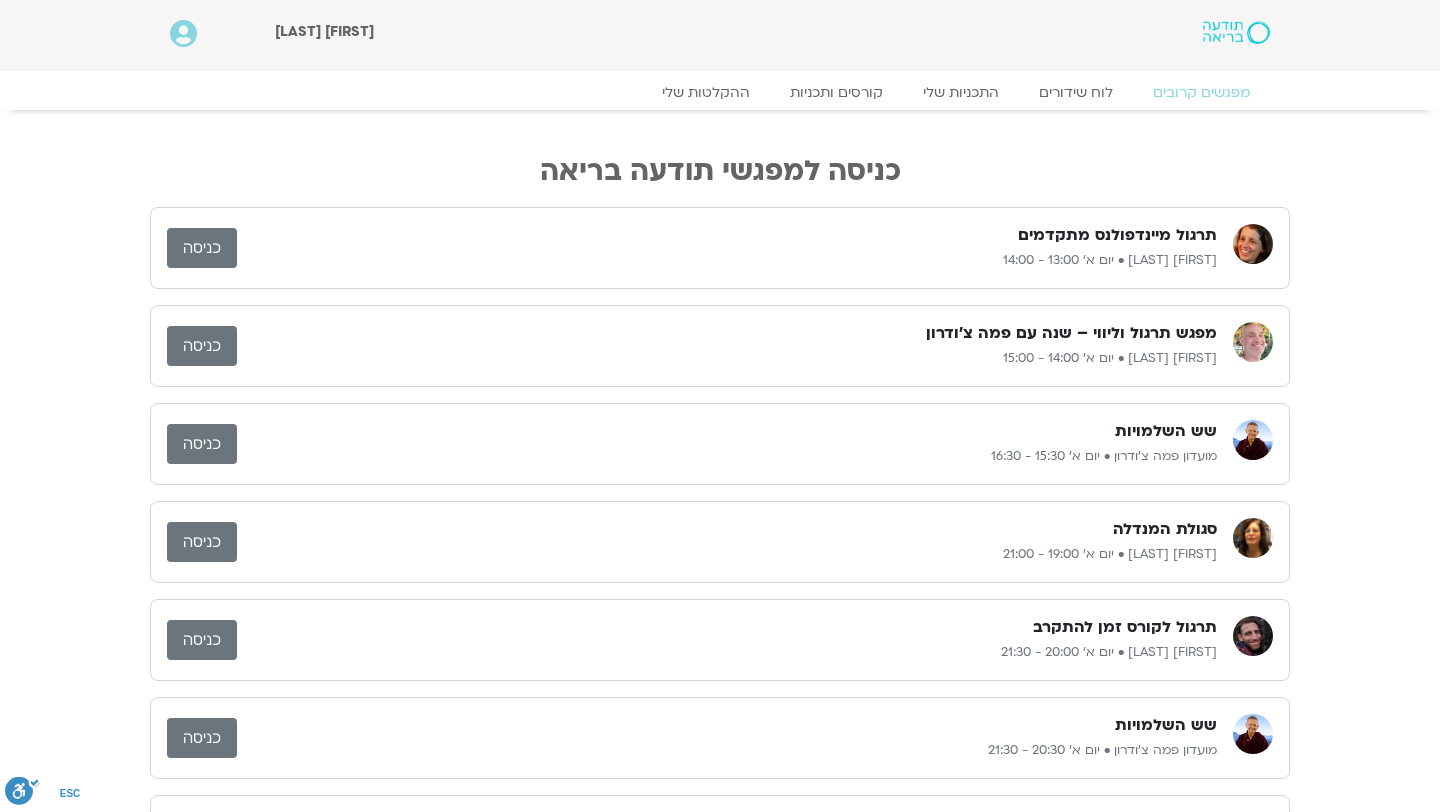 scroll, scrollTop: 0, scrollLeft: 0, axis: both 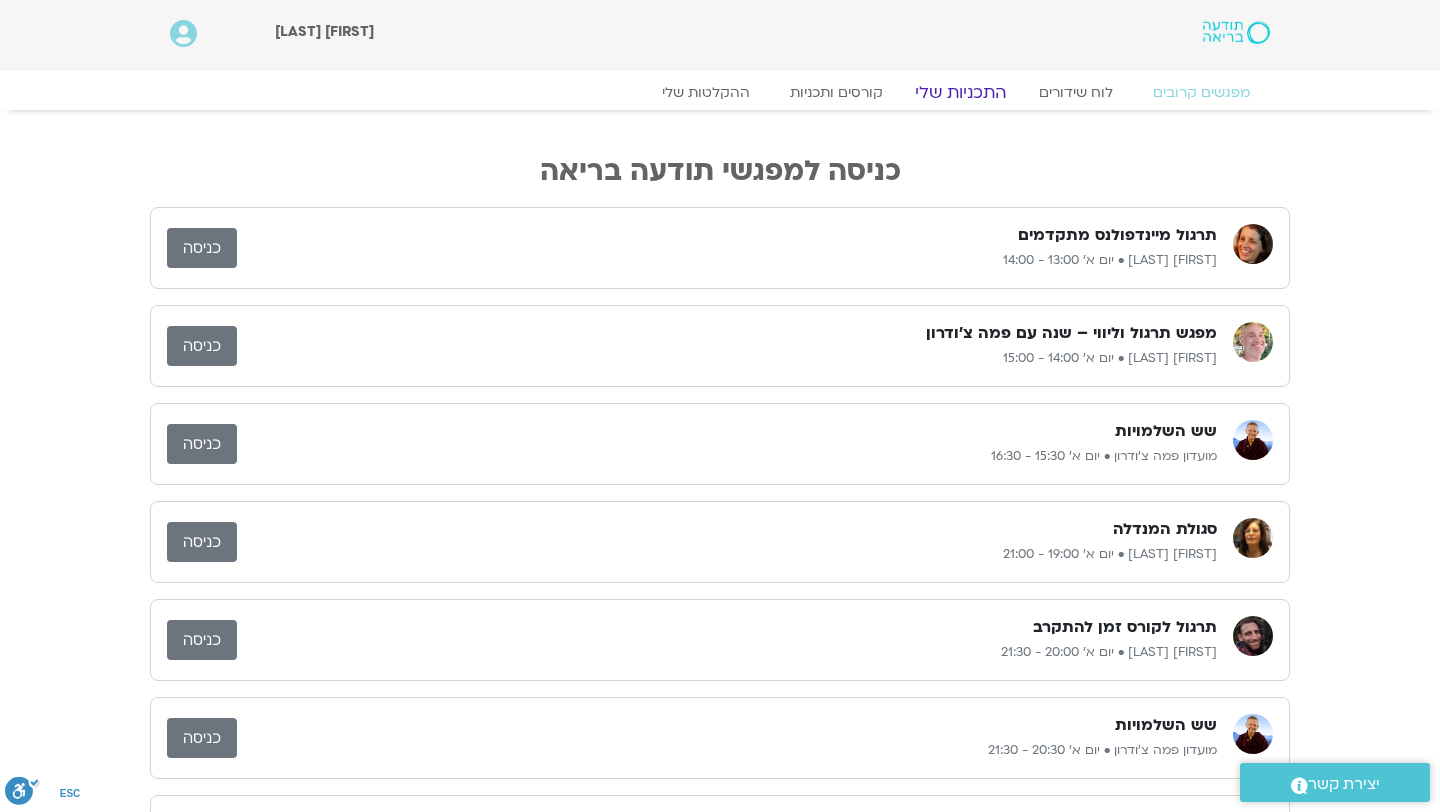 click on "התכניות שלי" 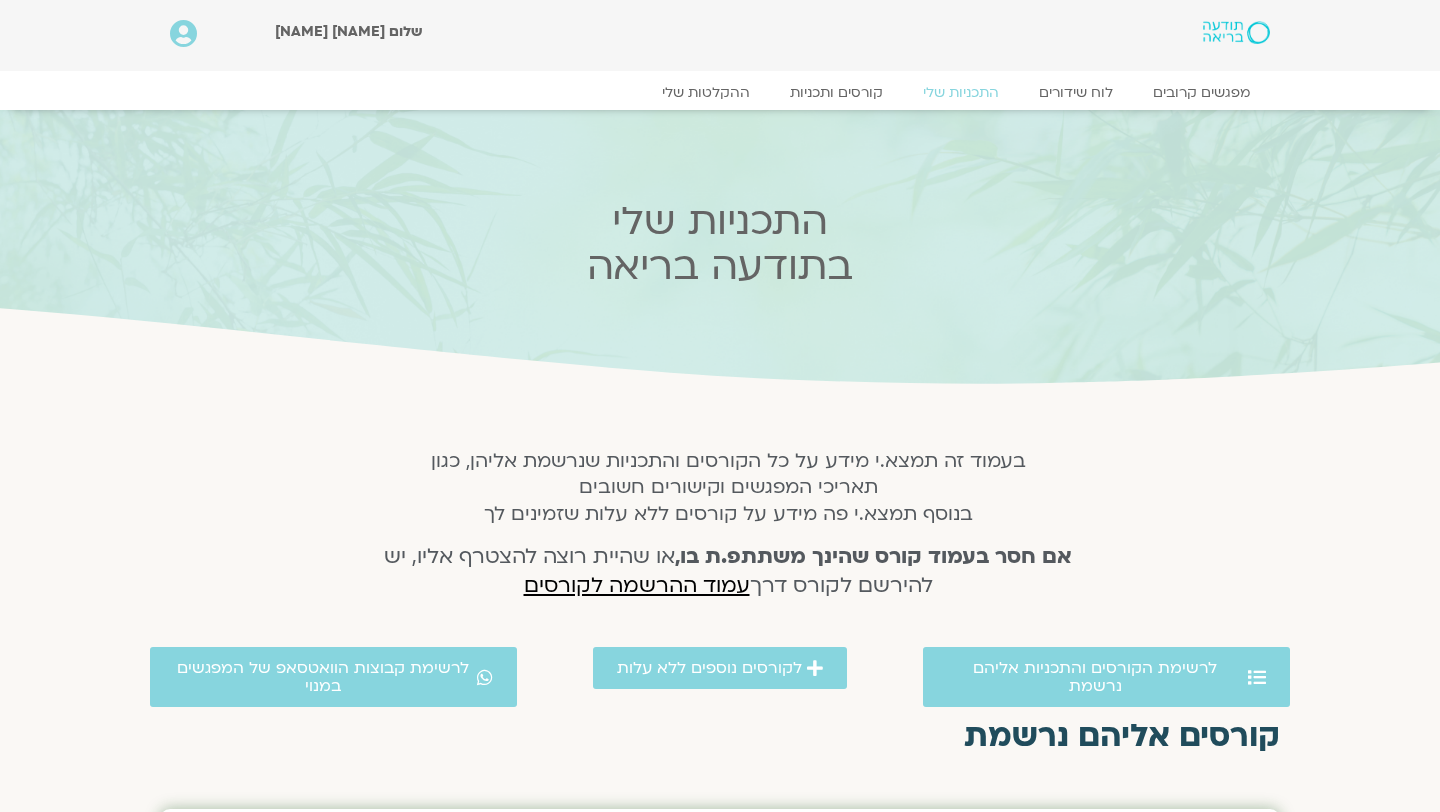 scroll, scrollTop: 0, scrollLeft: 0, axis: both 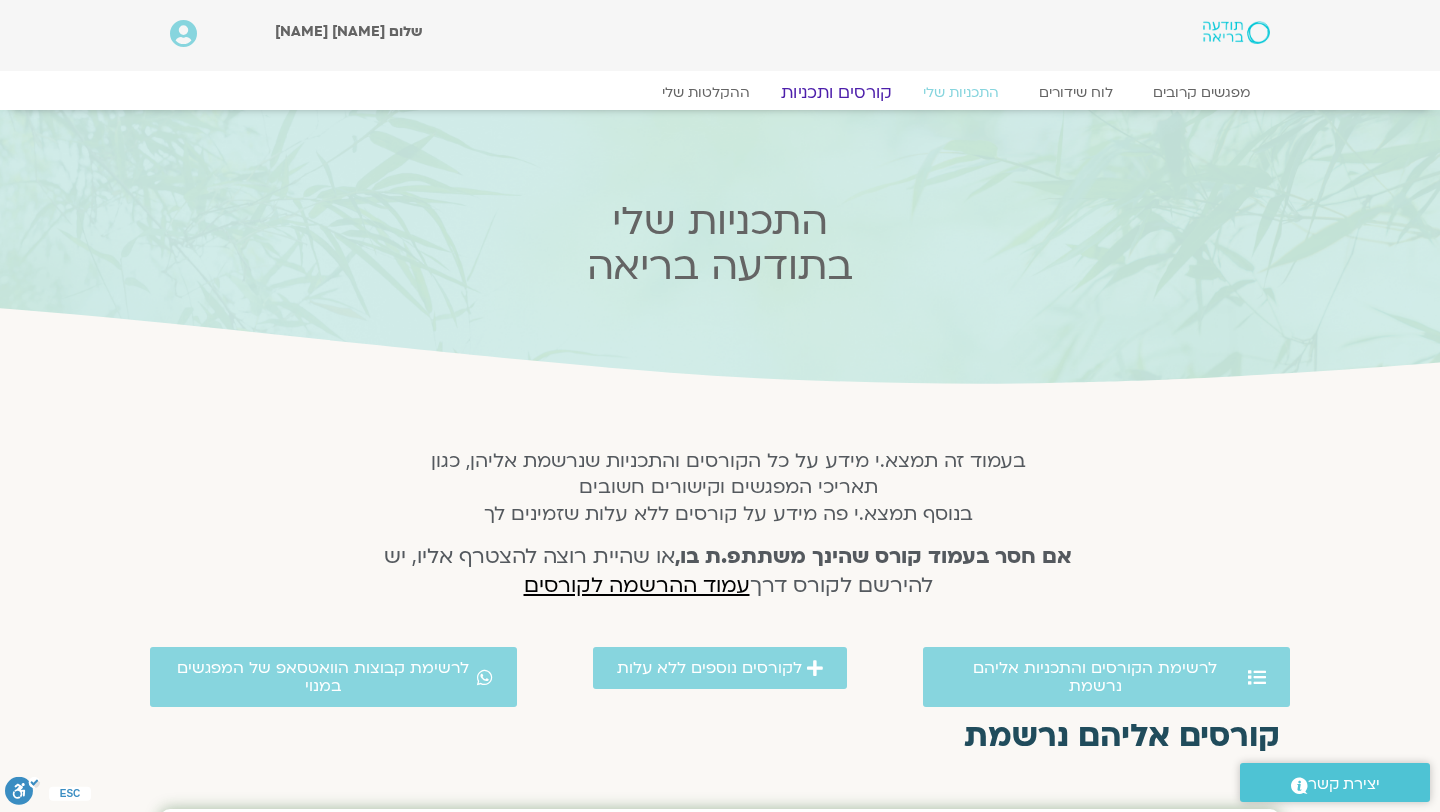 click on "קורסים ותכניות" 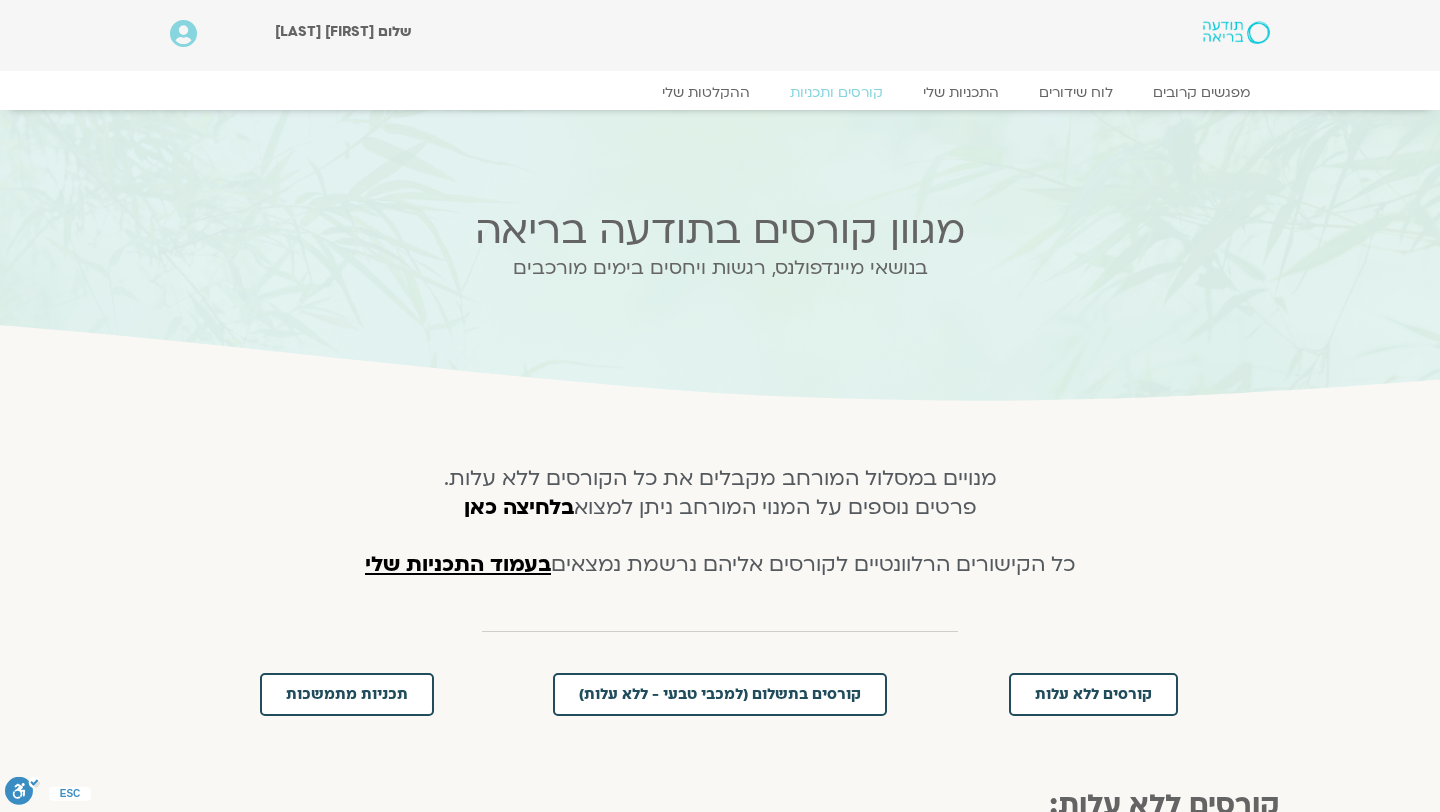 scroll, scrollTop: 0, scrollLeft: 0, axis: both 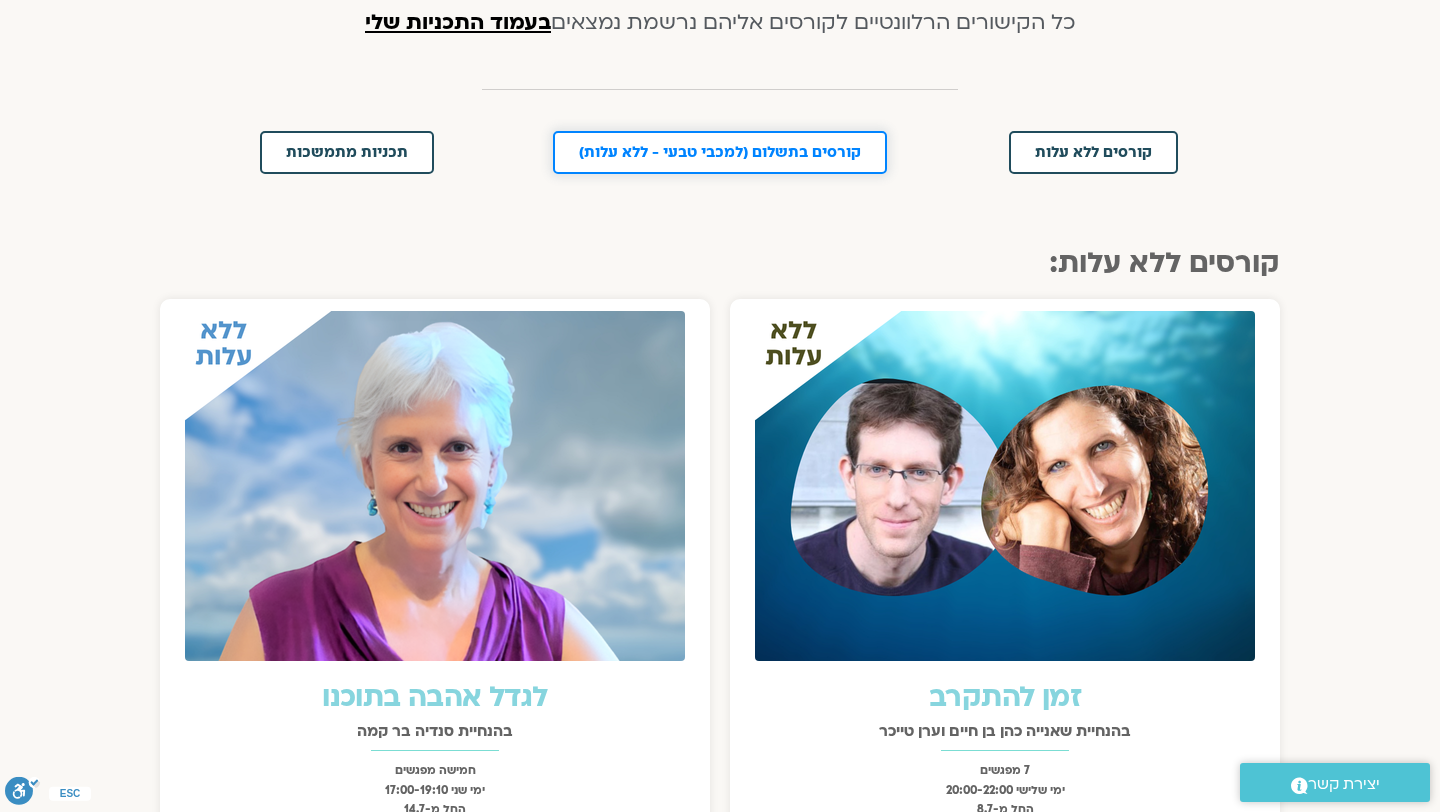 click on "קורסים בתשלום (למכבי טבעי - ללא עלות)" at bounding box center [720, 152] 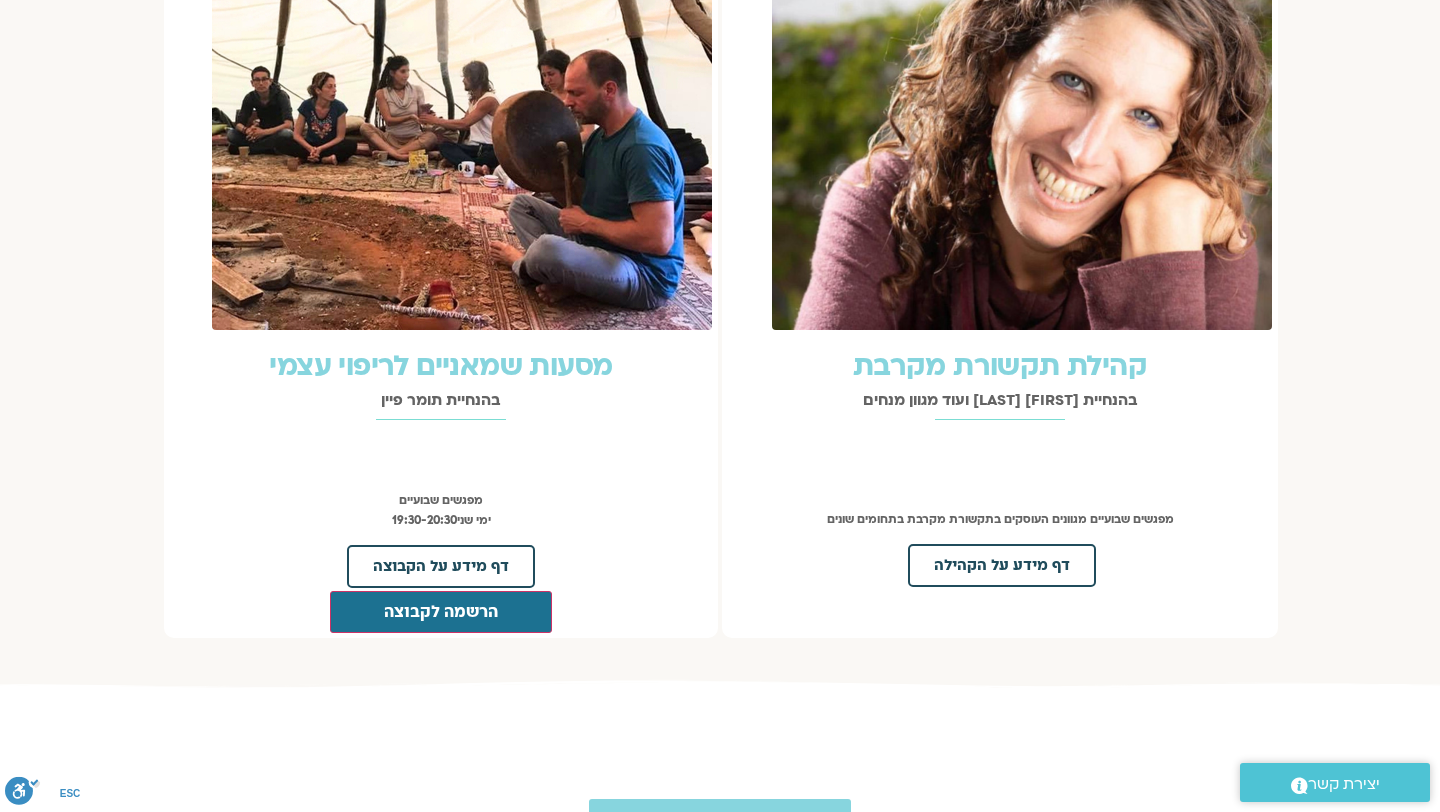 scroll, scrollTop: 2270, scrollLeft: 0, axis: vertical 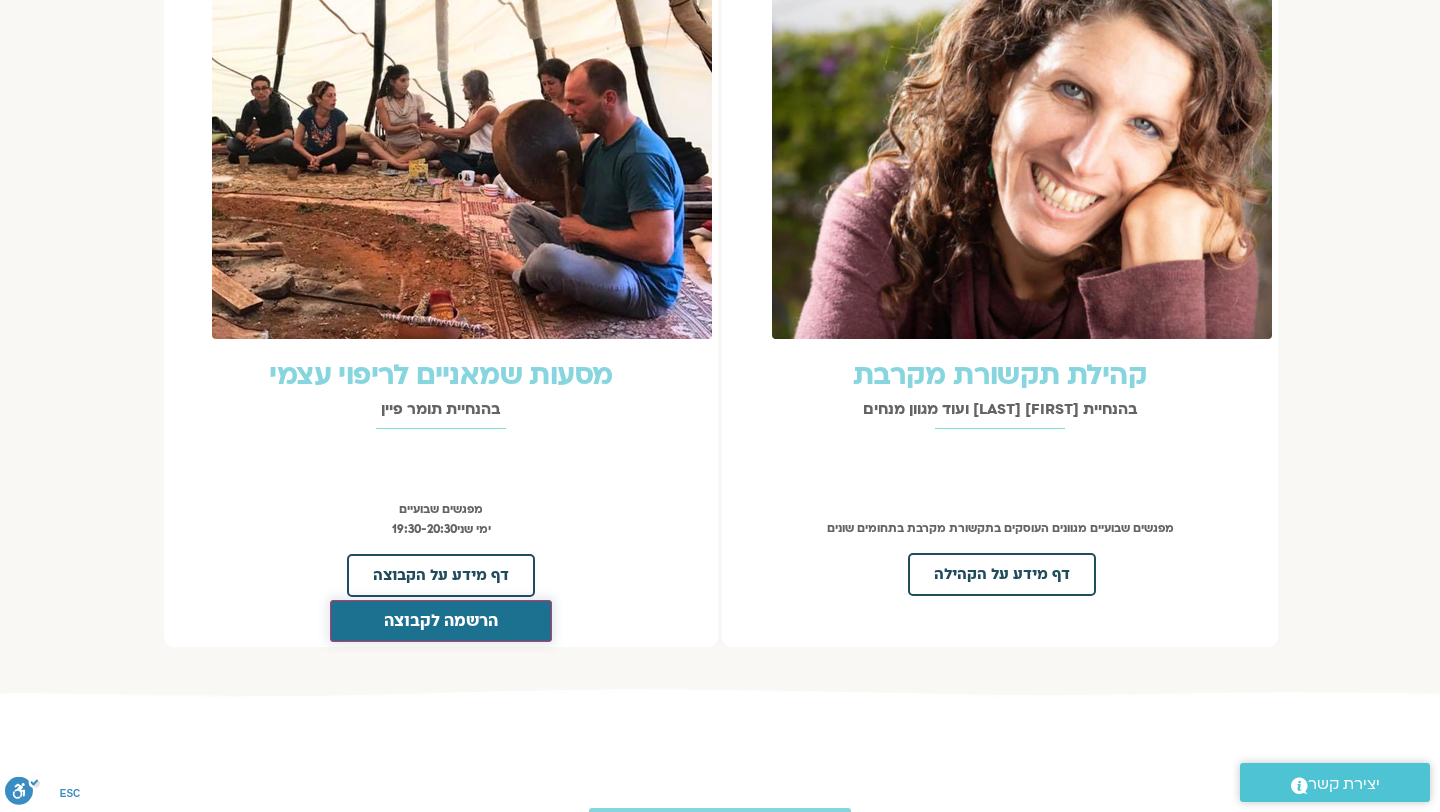 click on "הרשמה לקבוצה" at bounding box center [441, 621] 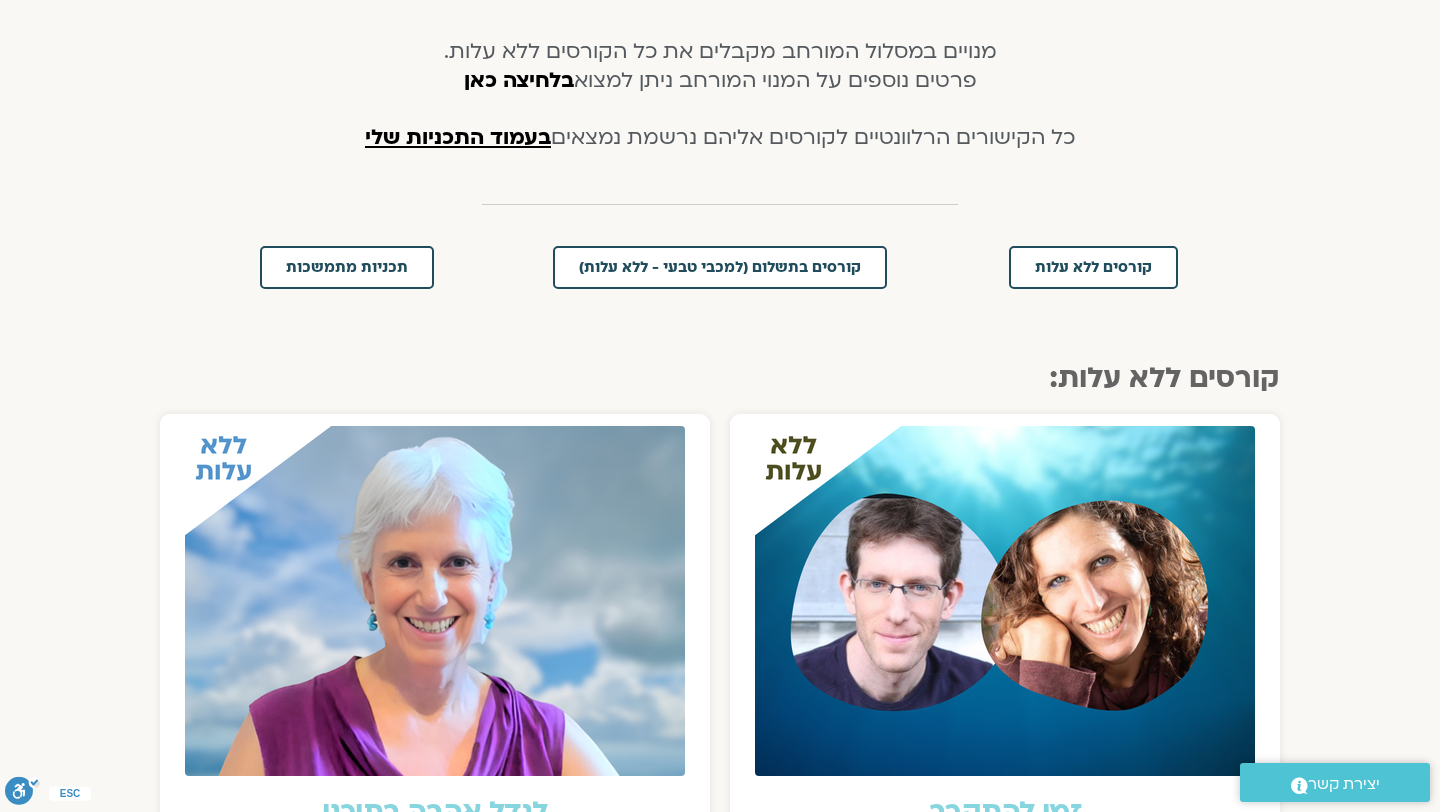 scroll, scrollTop: 0, scrollLeft: 0, axis: both 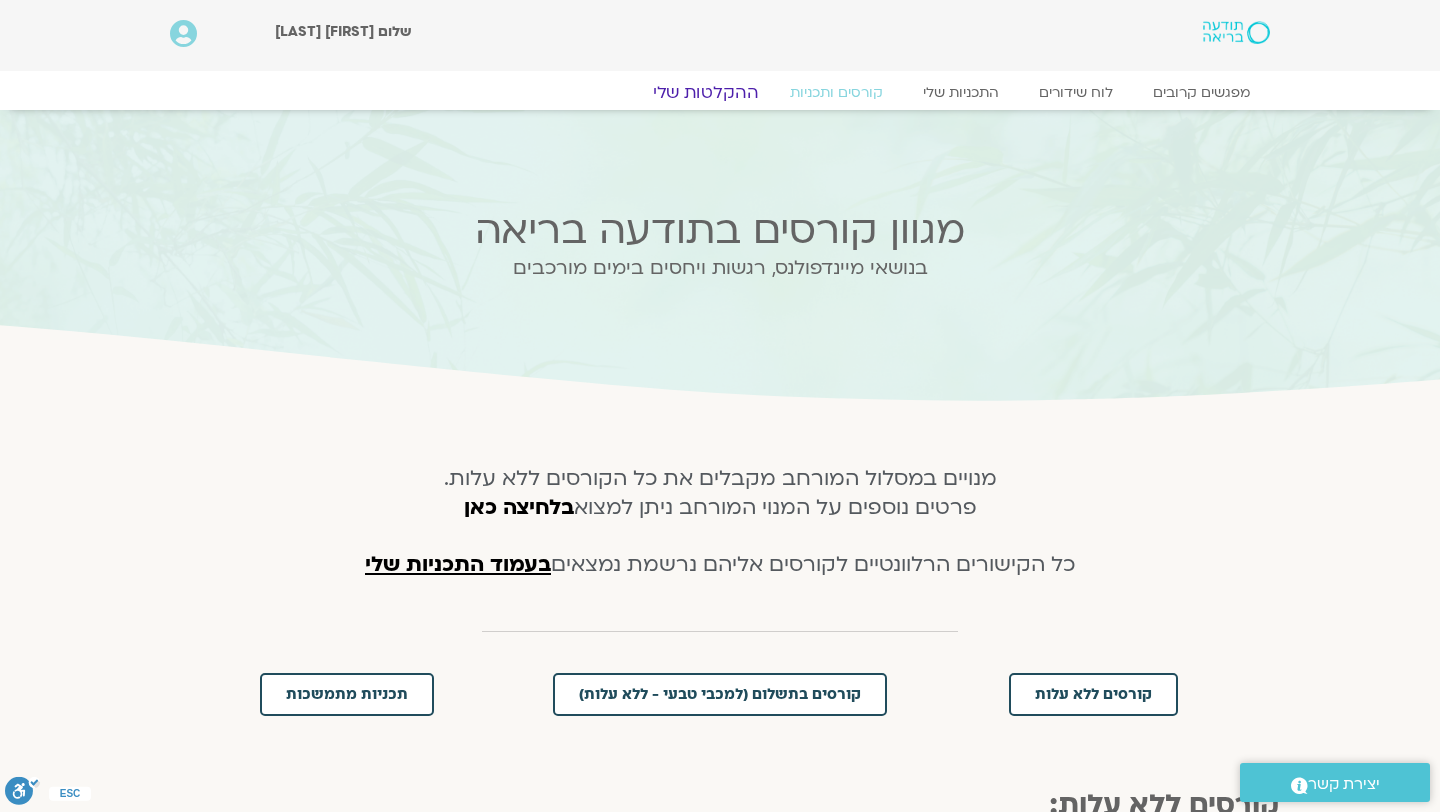 click on "ההקלטות שלי" 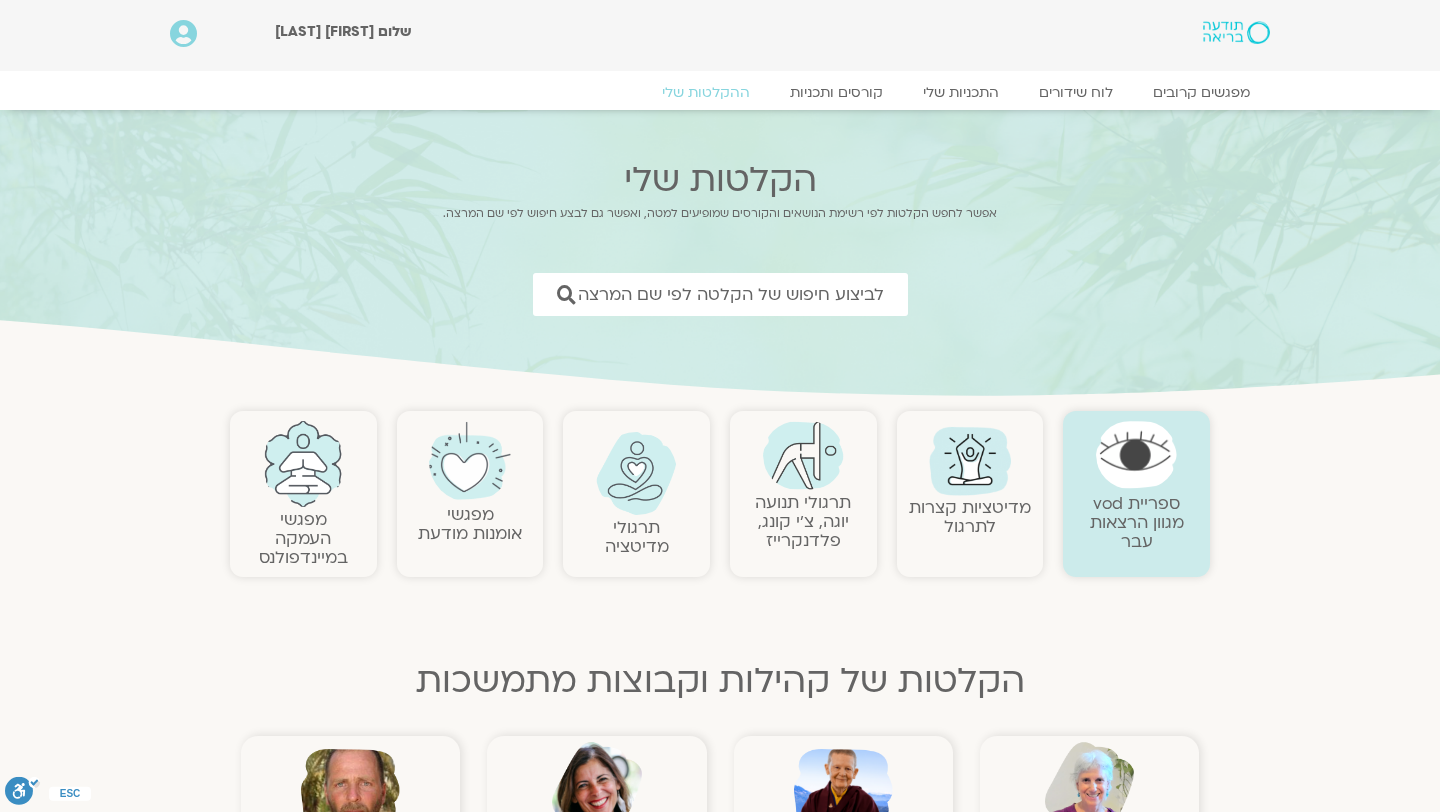 scroll, scrollTop: 103, scrollLeft: 0, axis: vertical 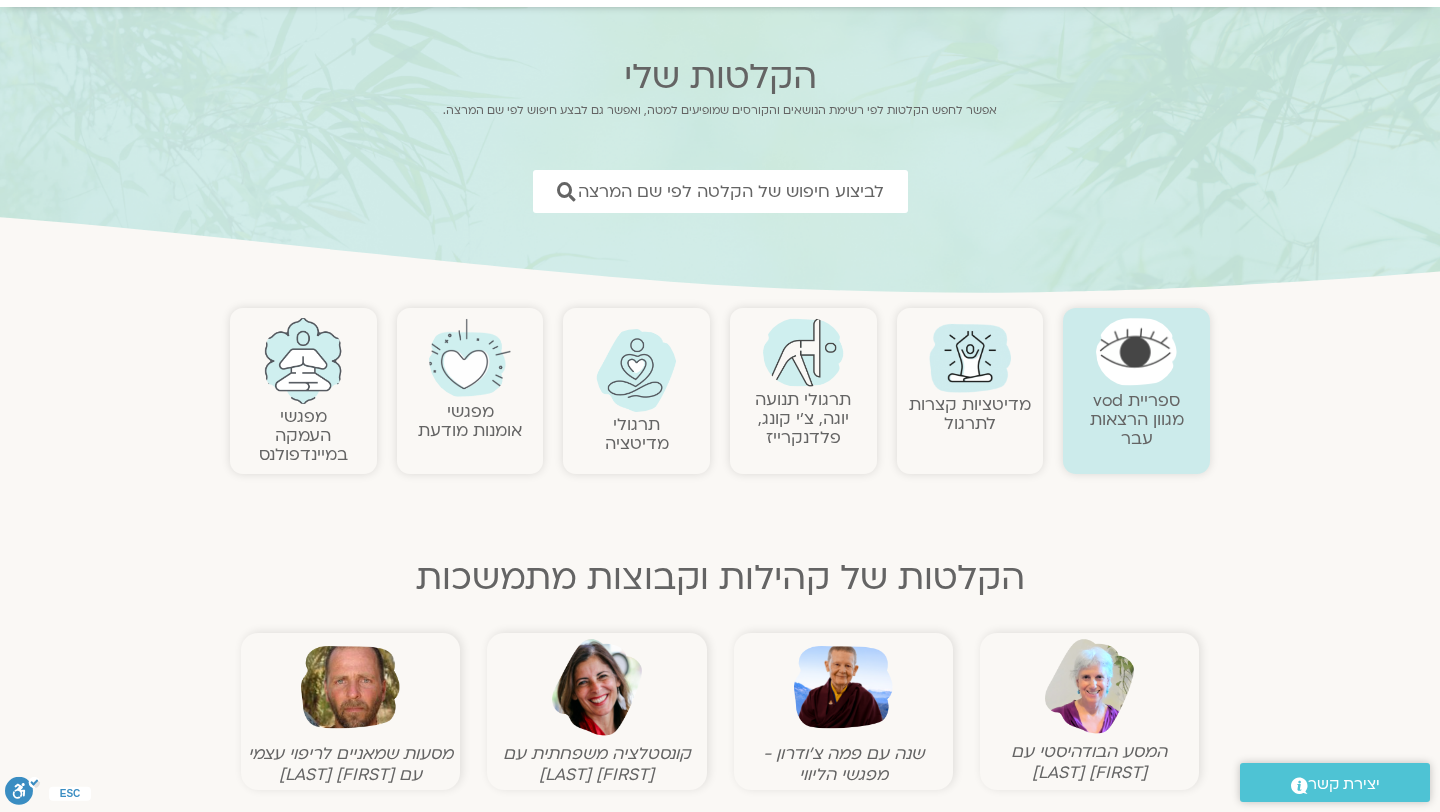 click at bounding box center (1136, 352) 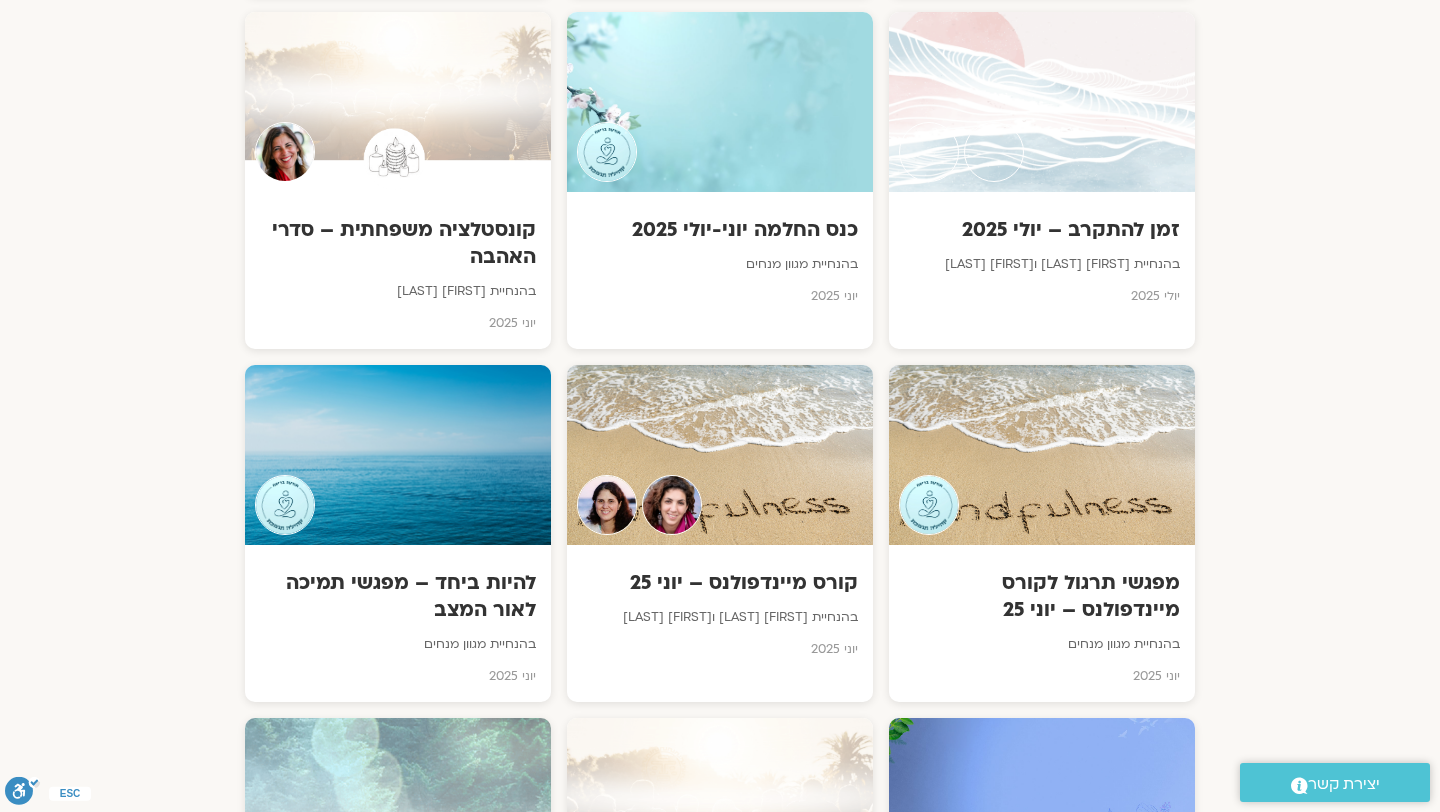 scroll, scrollTop: 1841, scrollLeft: 0, axis: vertical 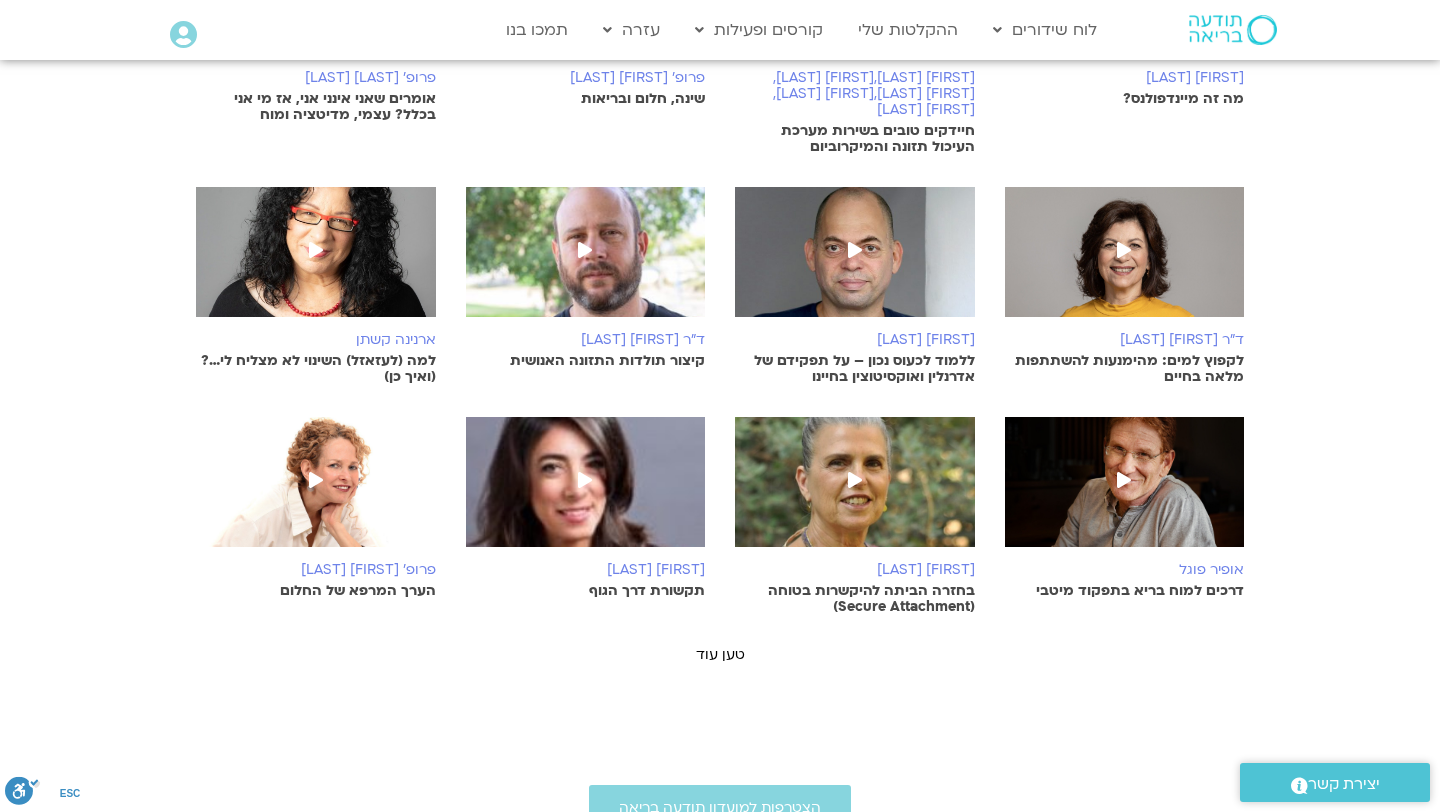 click at bounding box center [316, 492] 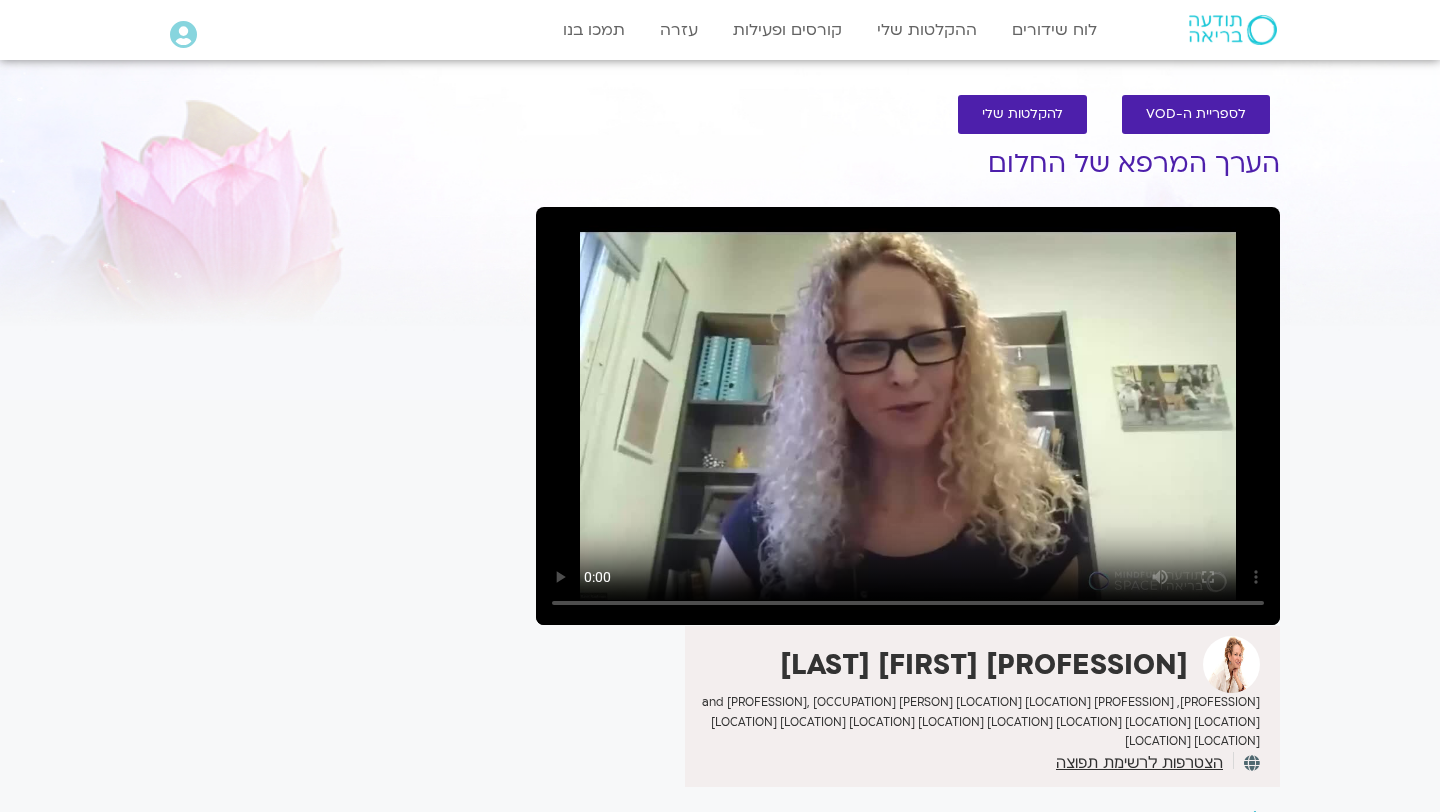 scroll, scrollTop: 0, scrollLeft: 0, axis: both 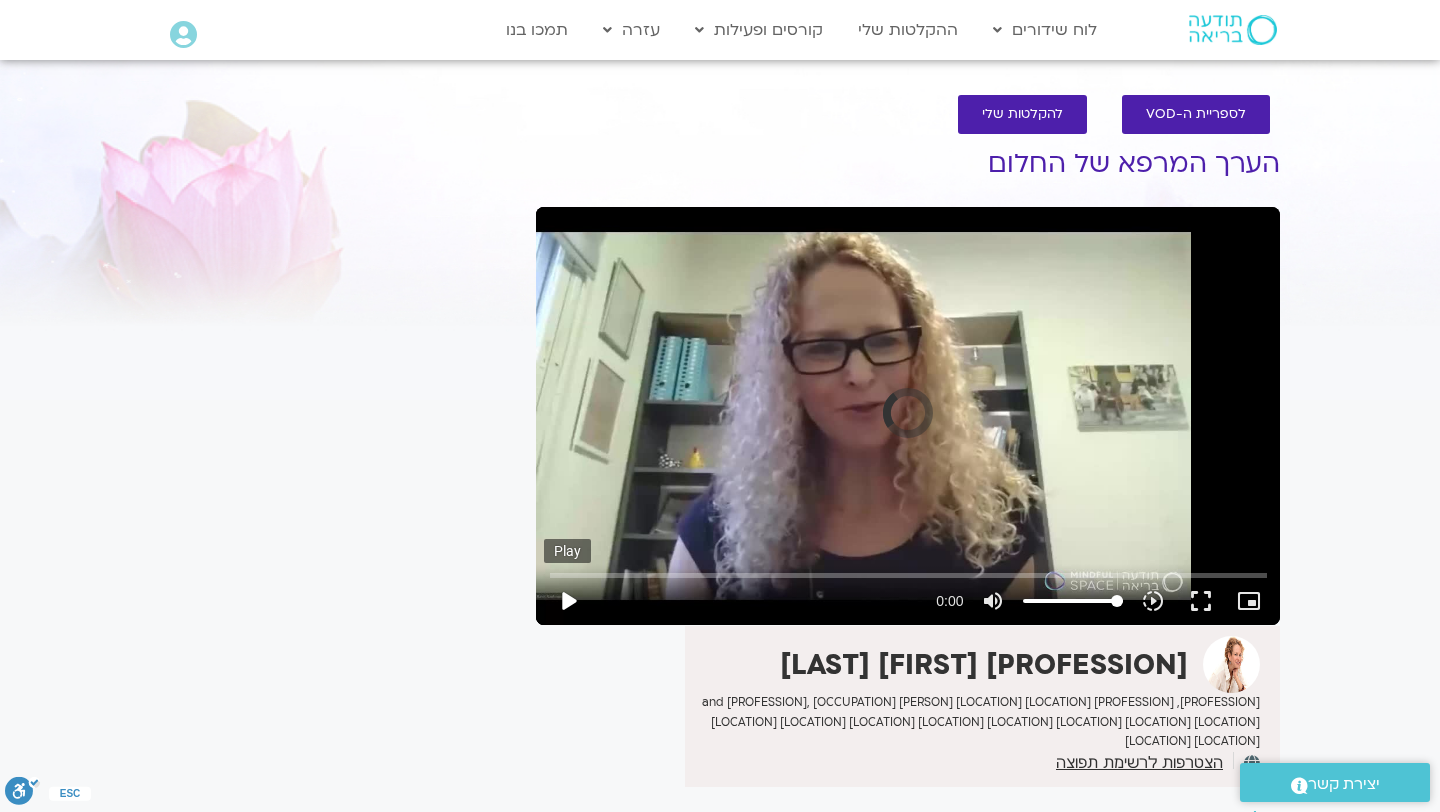 click on "play_arrow" at bounding box center [568, 601] 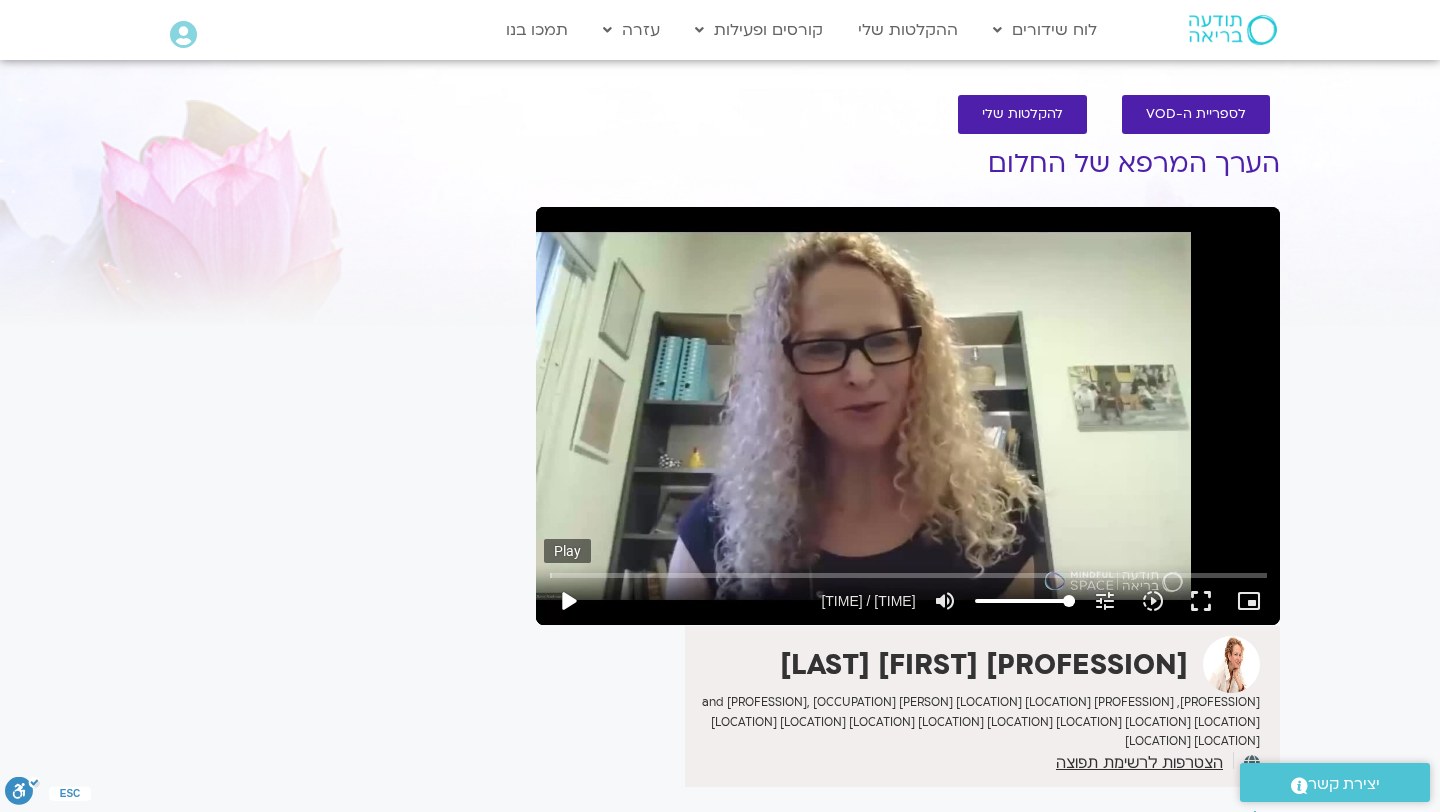 click on "play_arrow" at bounding box center [568, 601] 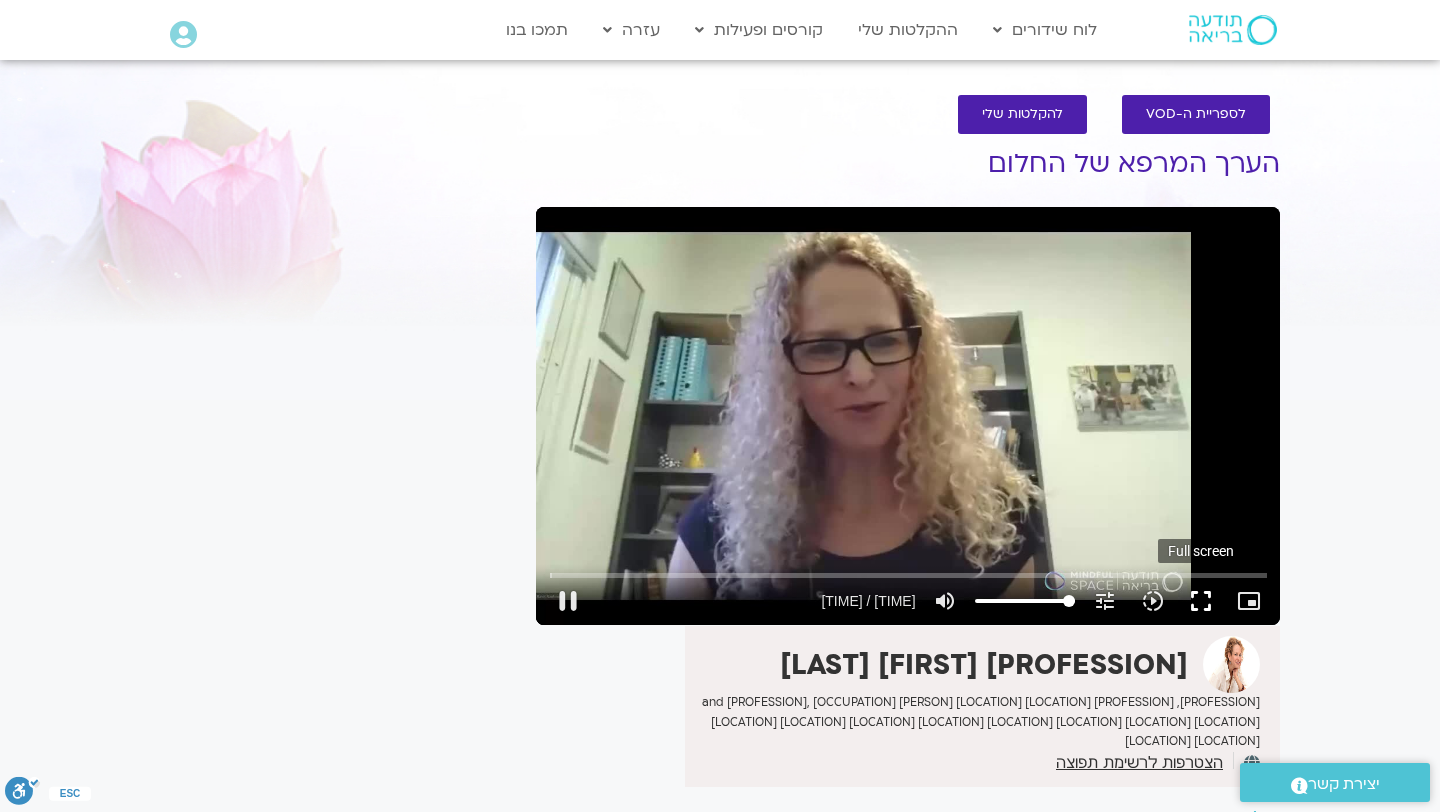 click on "fullscreen" at bounding box center [1201, 601] 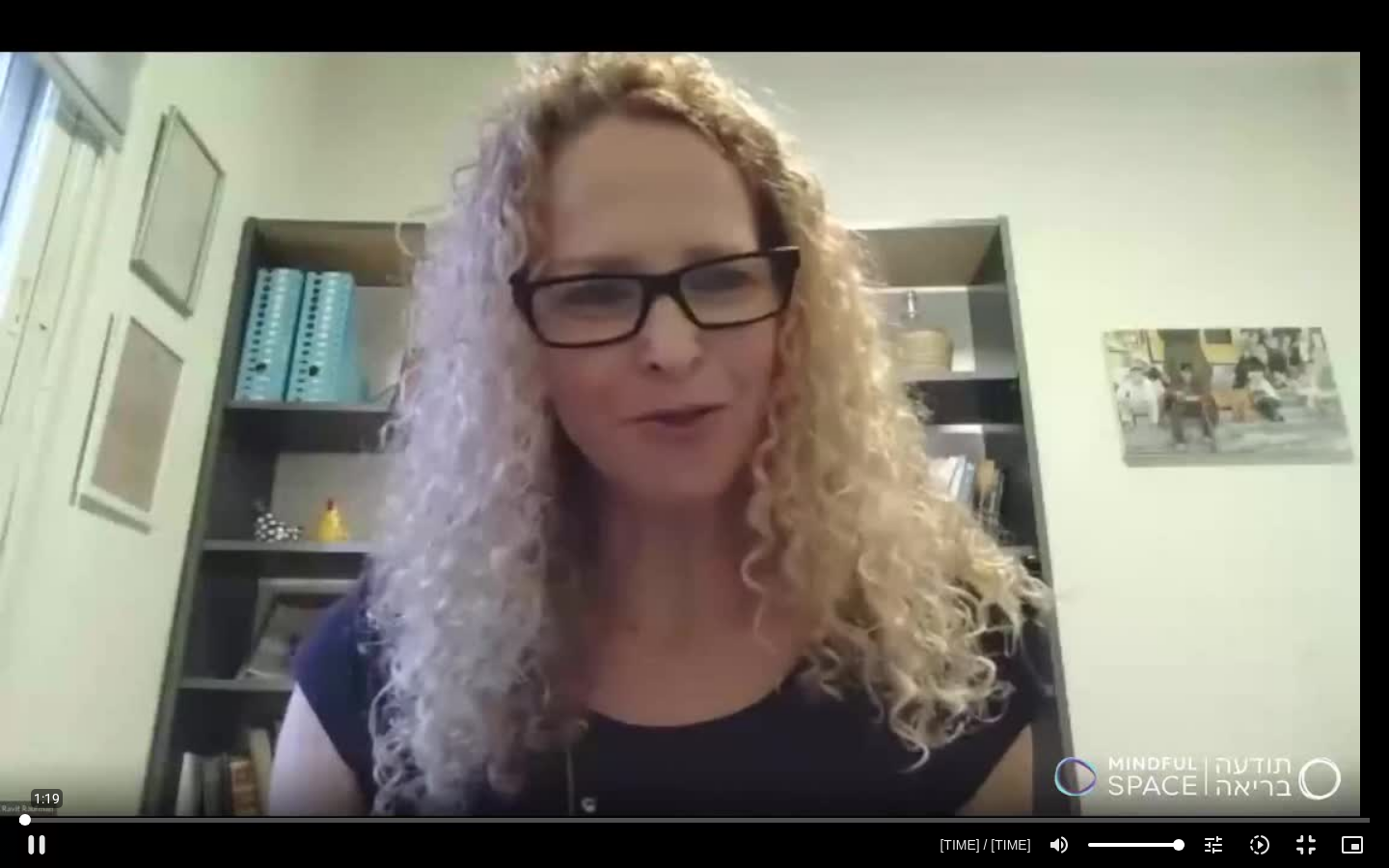 click at bounding box center (694, 820) 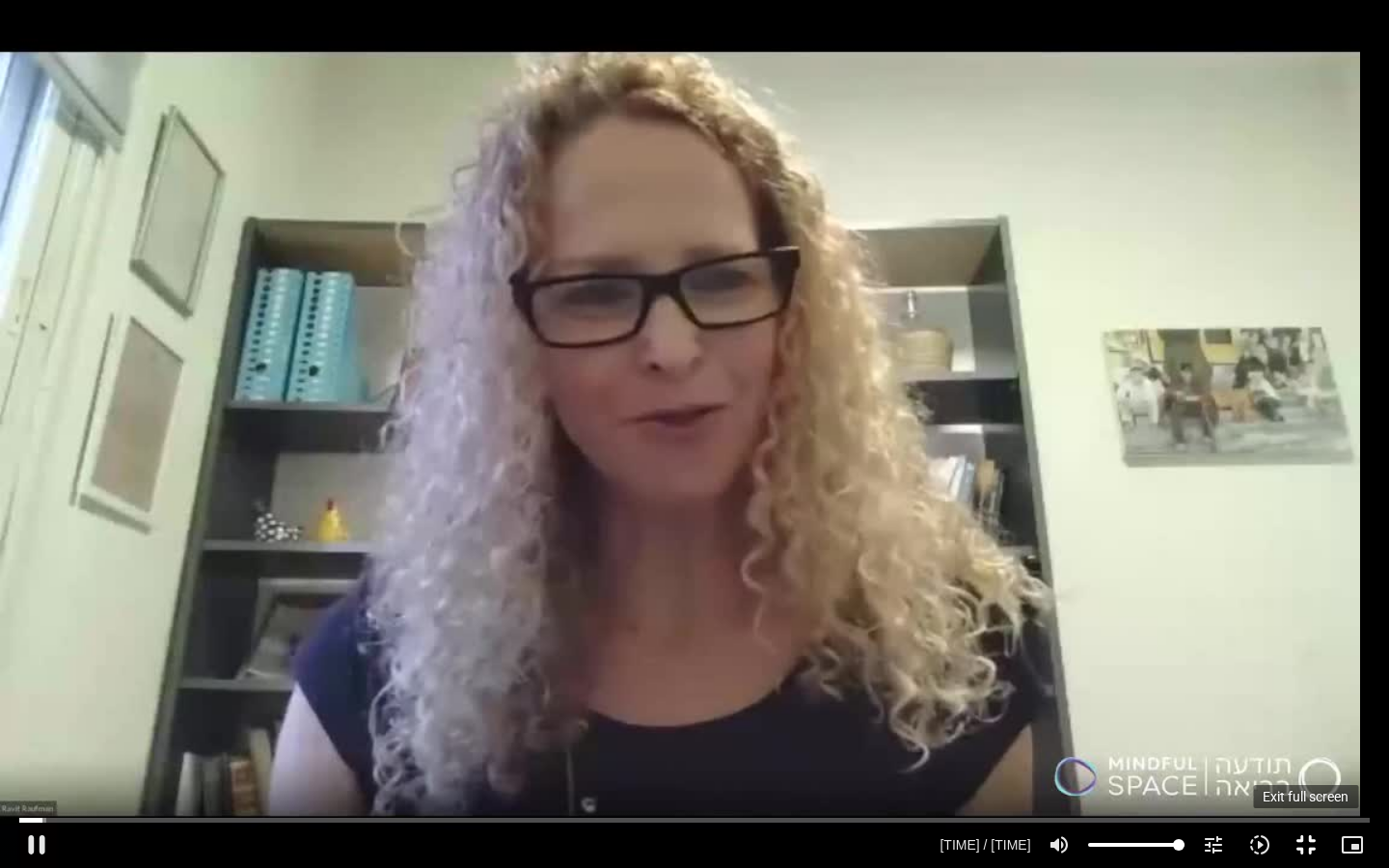 click on "fullscreen_exit" at bounding box center [1306, 845] 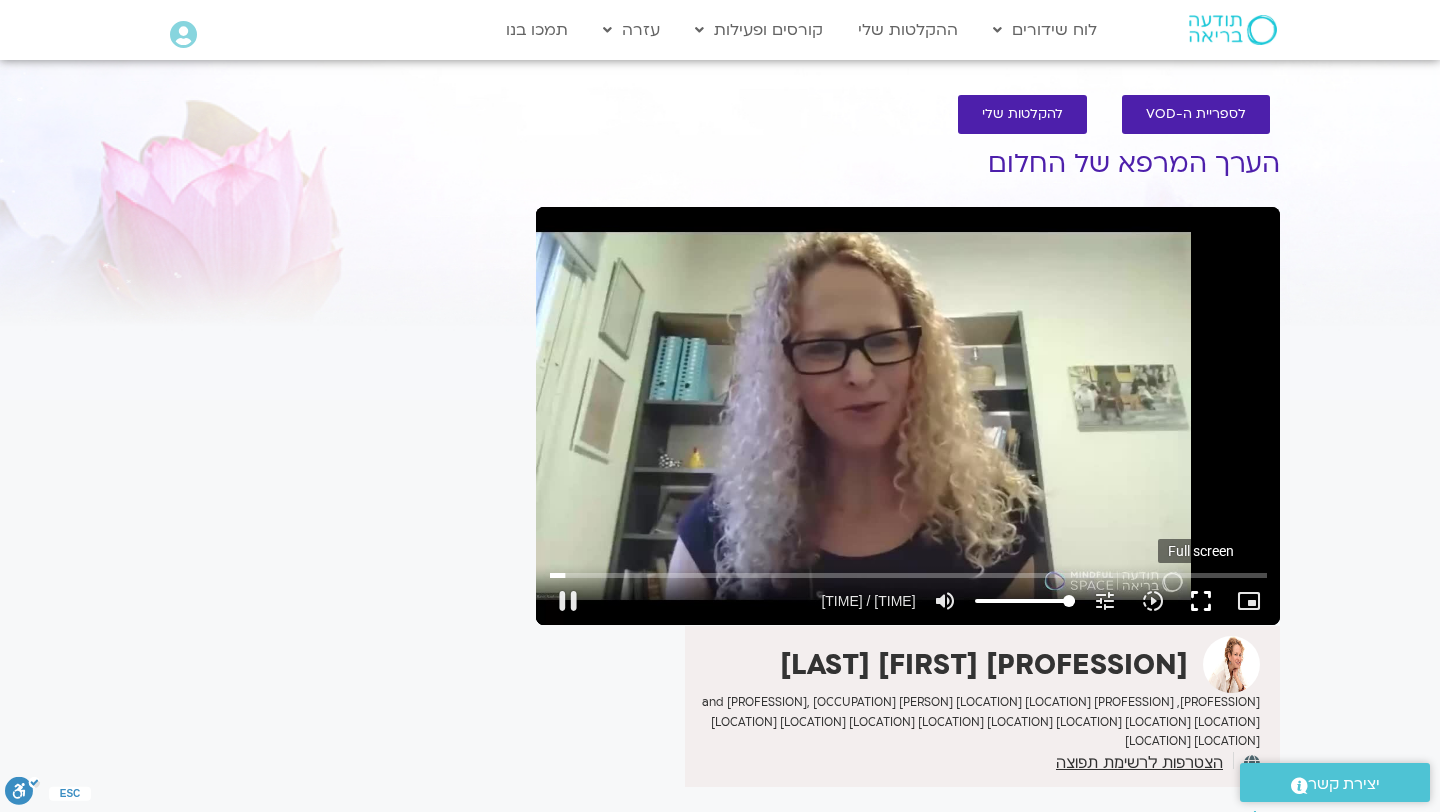 click on "fullscreen" at bounding box center [1201, 601] 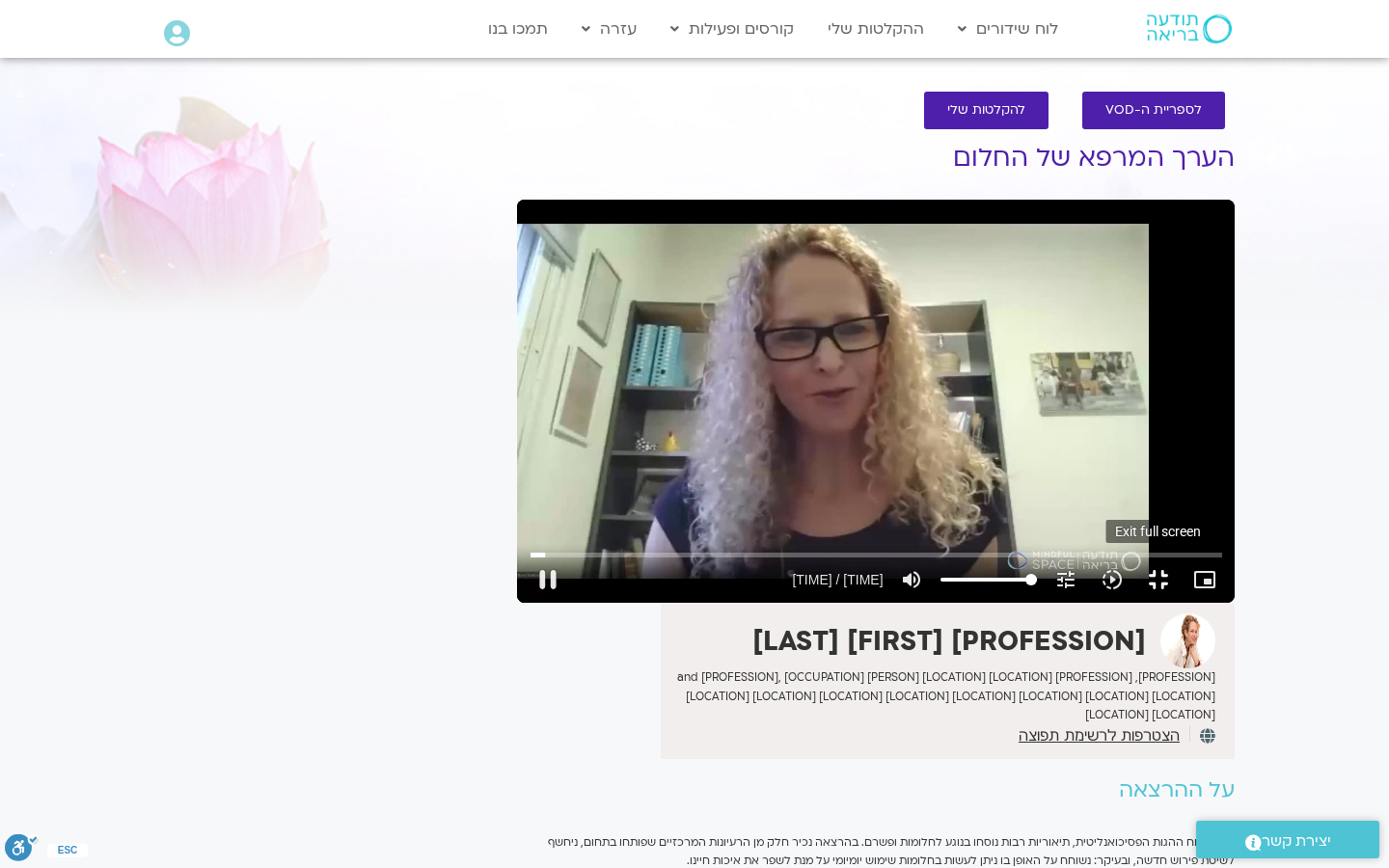 type on "[NUMBER]" 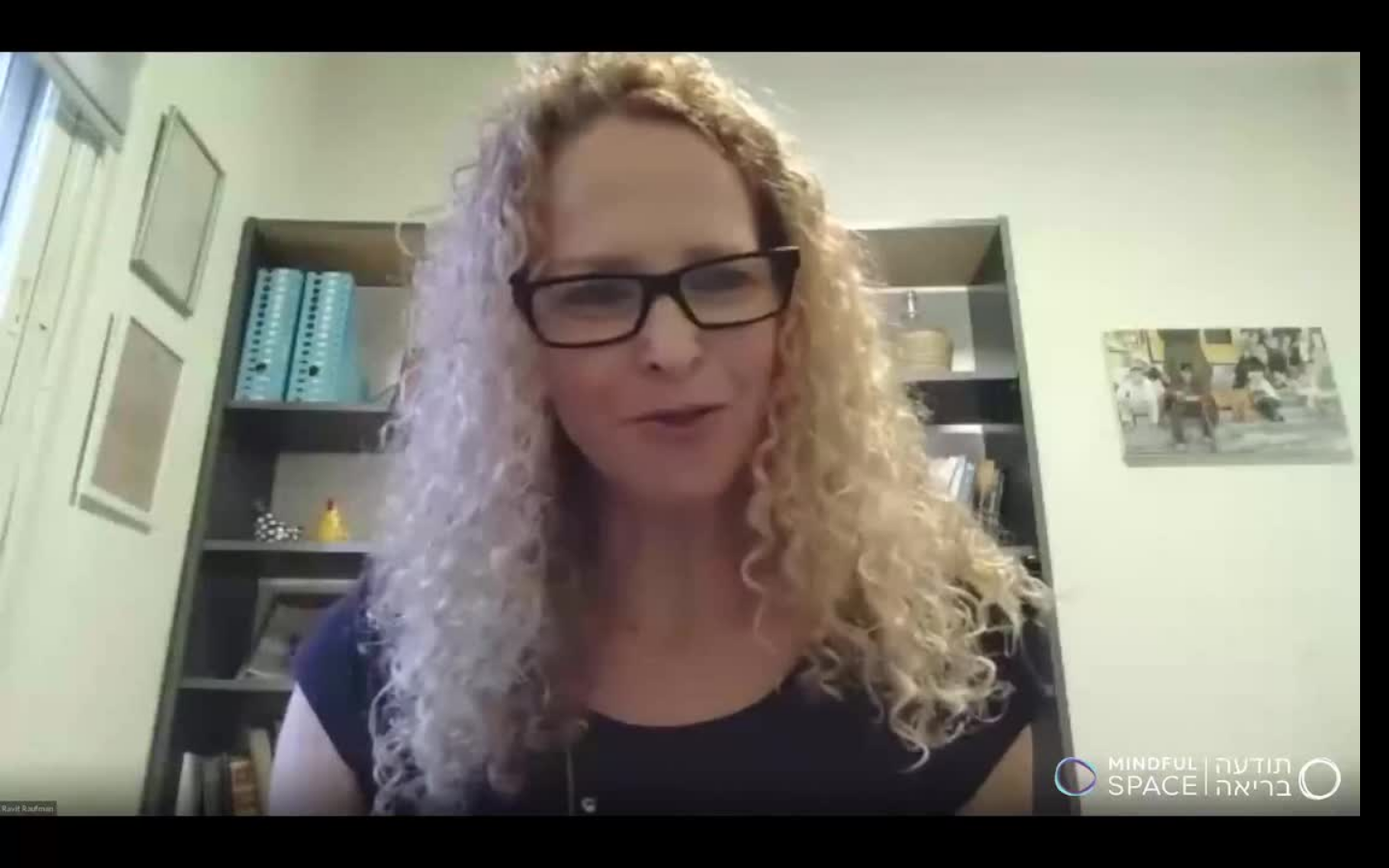 type 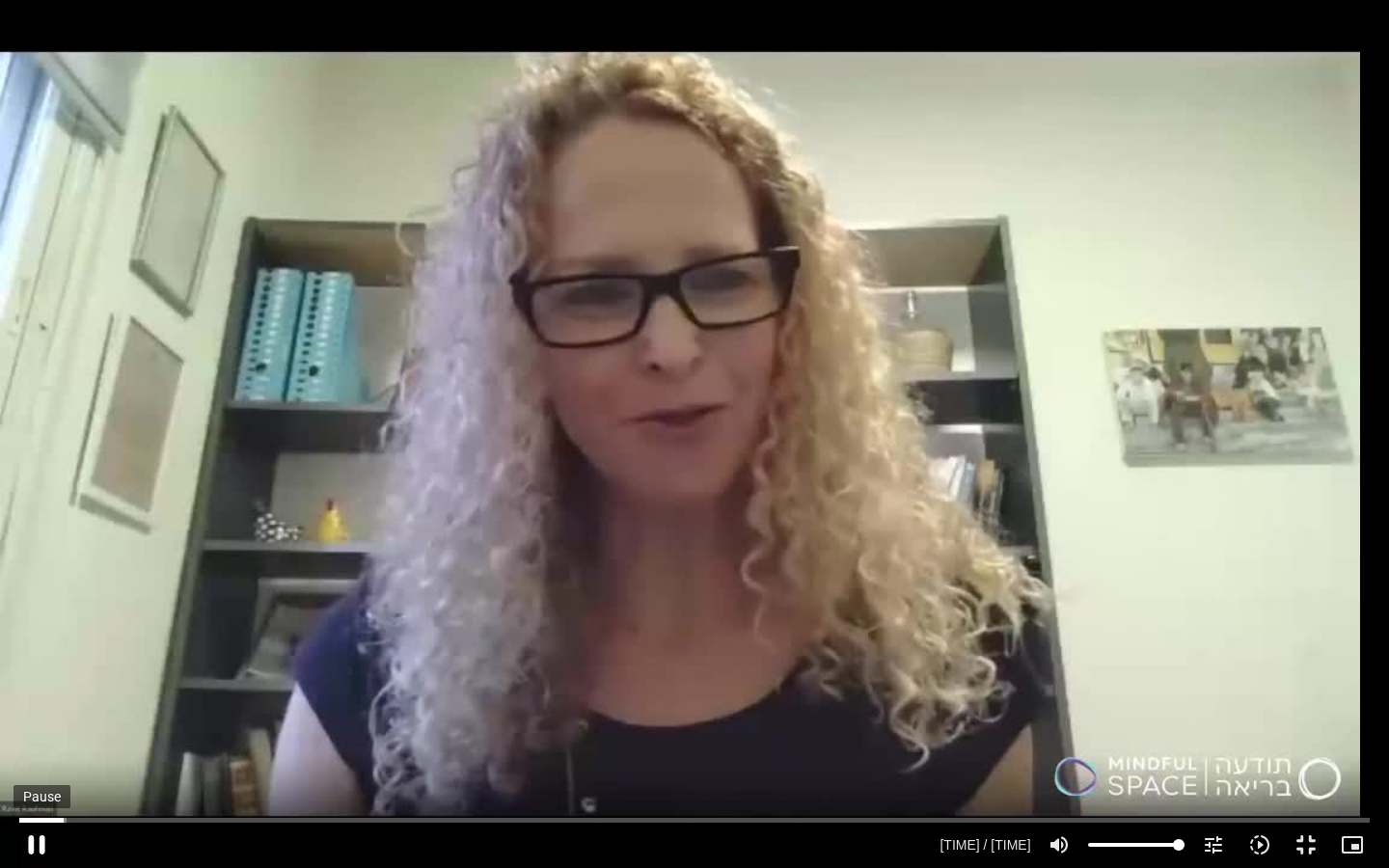 click on "pause" at bounding box center [37, 845] 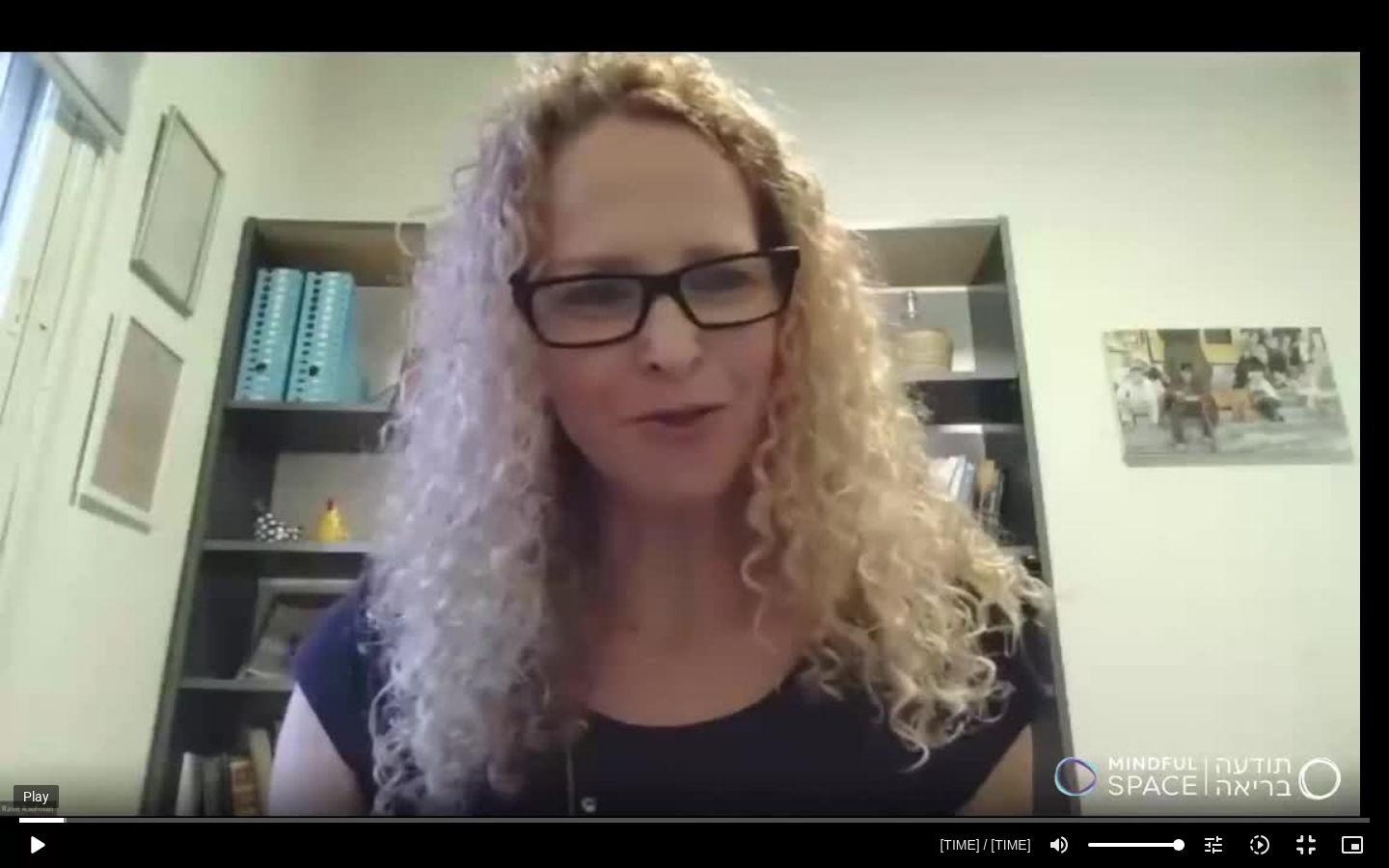 type 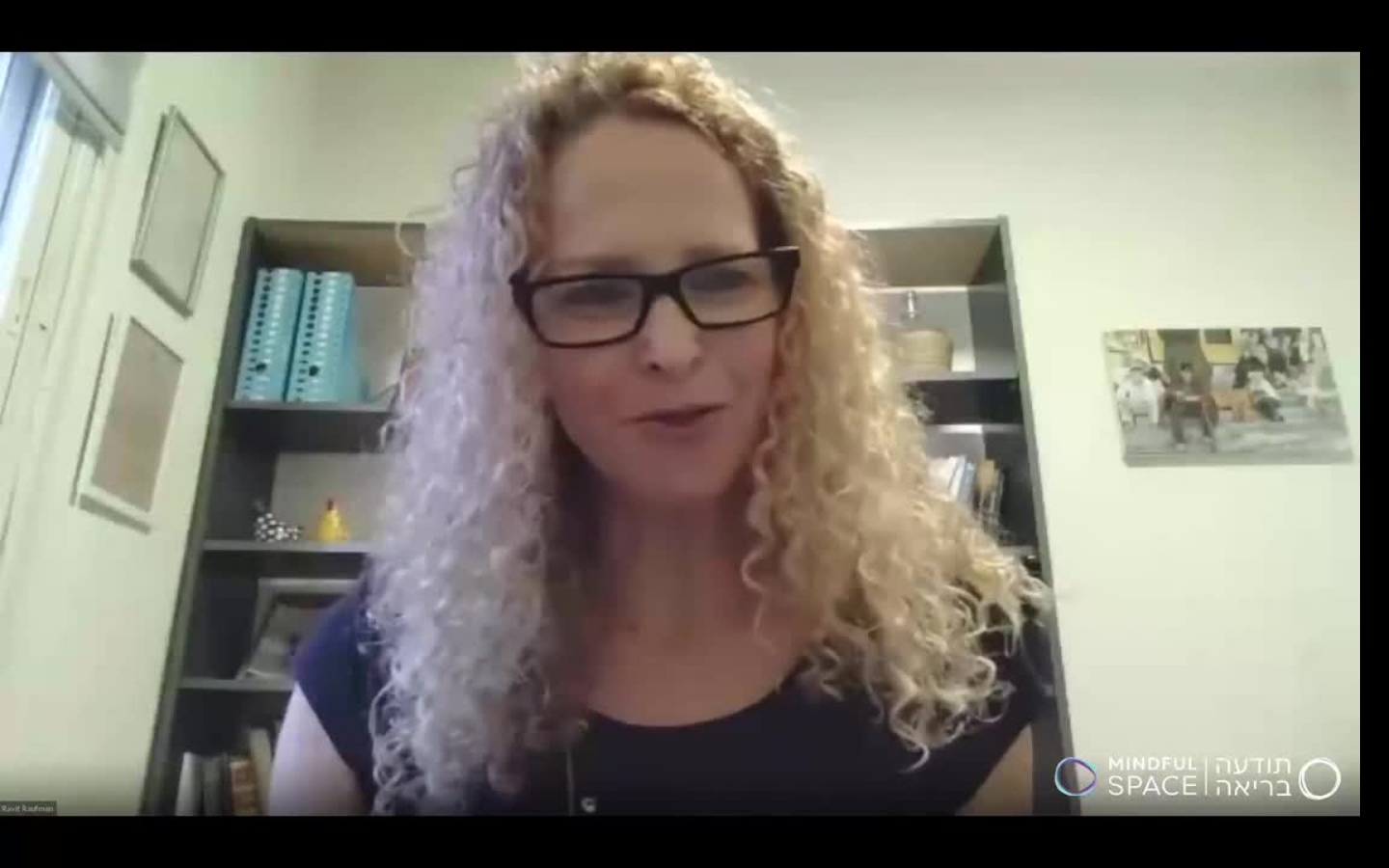 click on "pause" at bounding box center (37, 845) 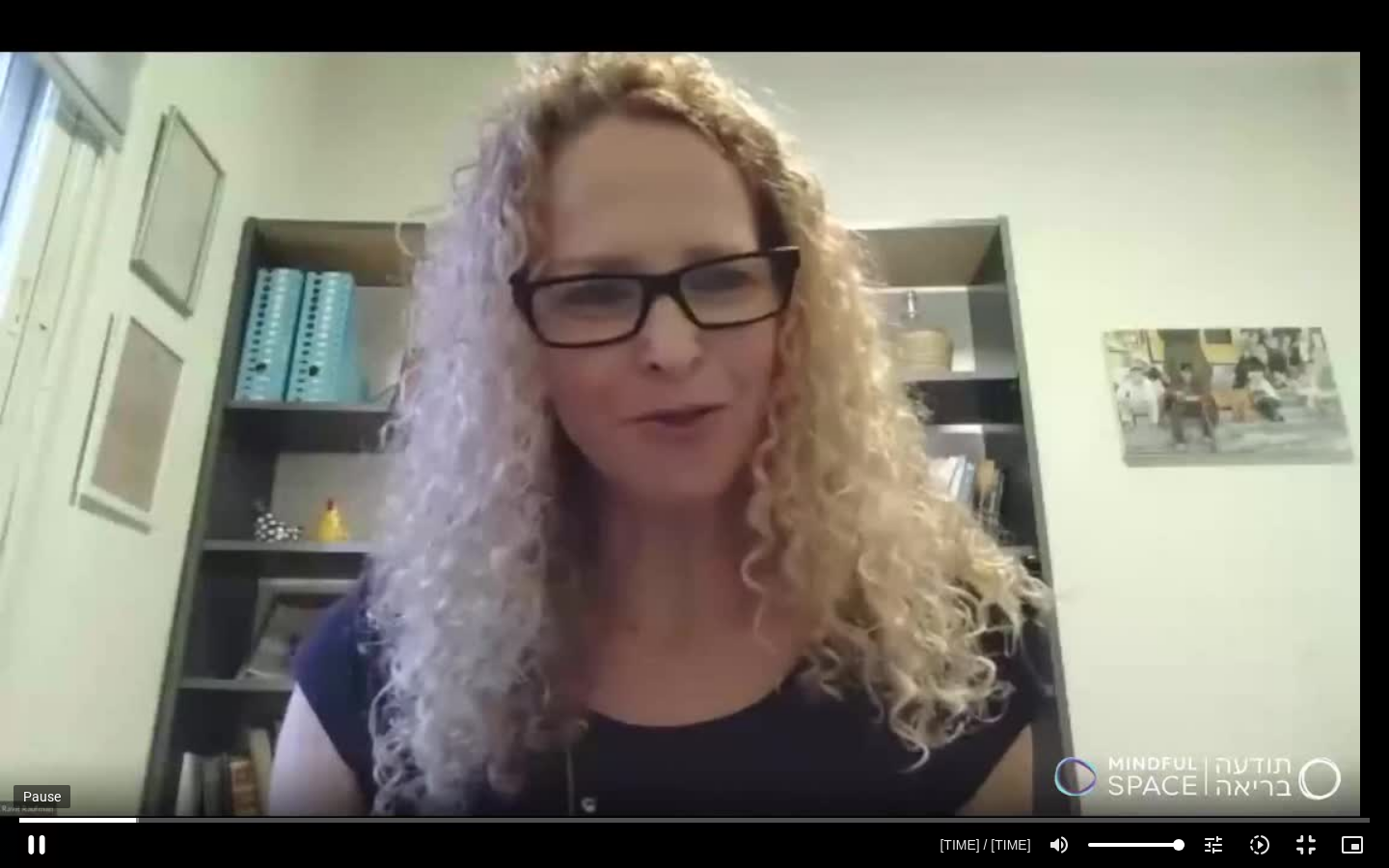 click on "pause" at bounding box center (37, 845) 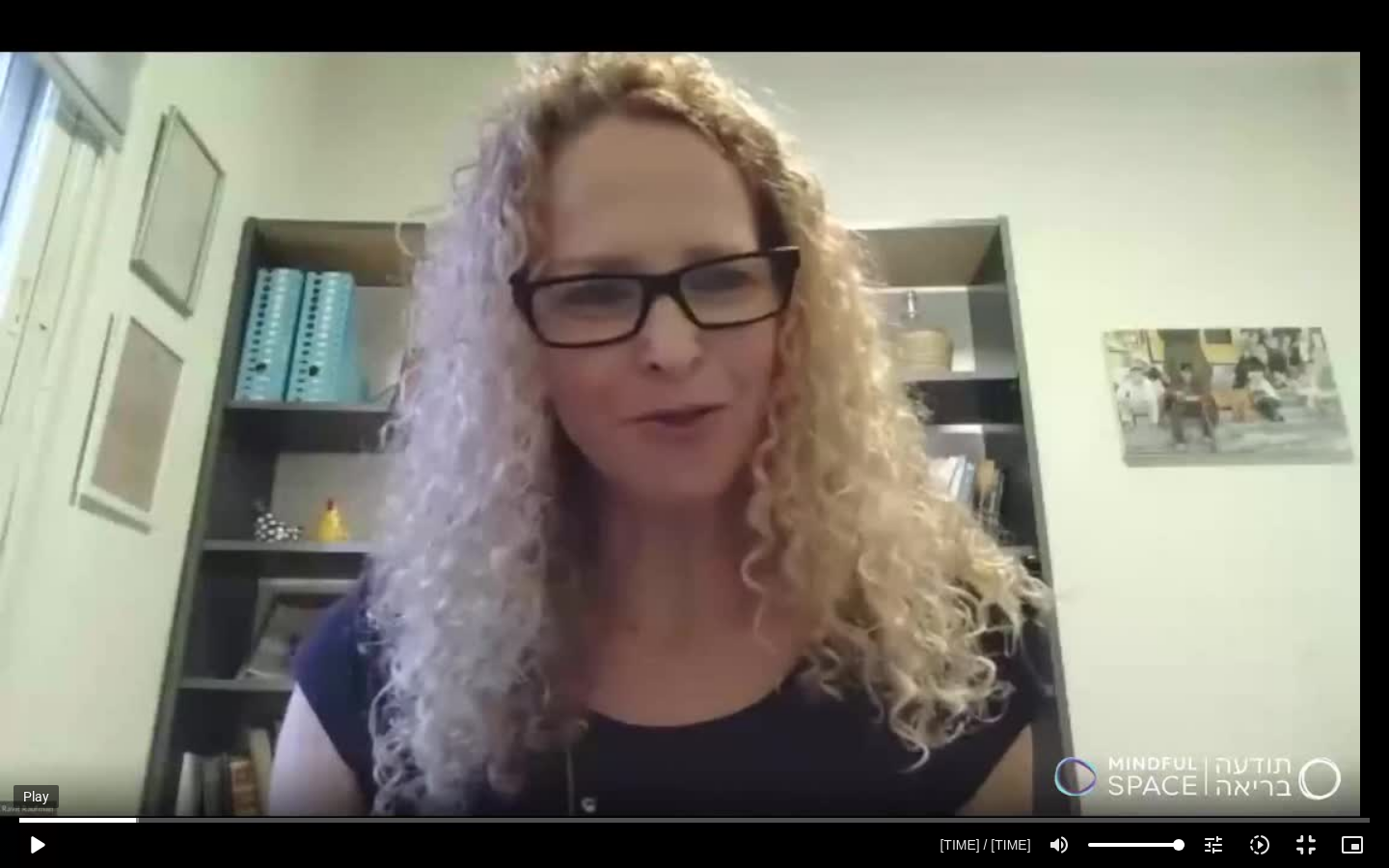 click on "play_arrow" at bounding box center [37, 845] 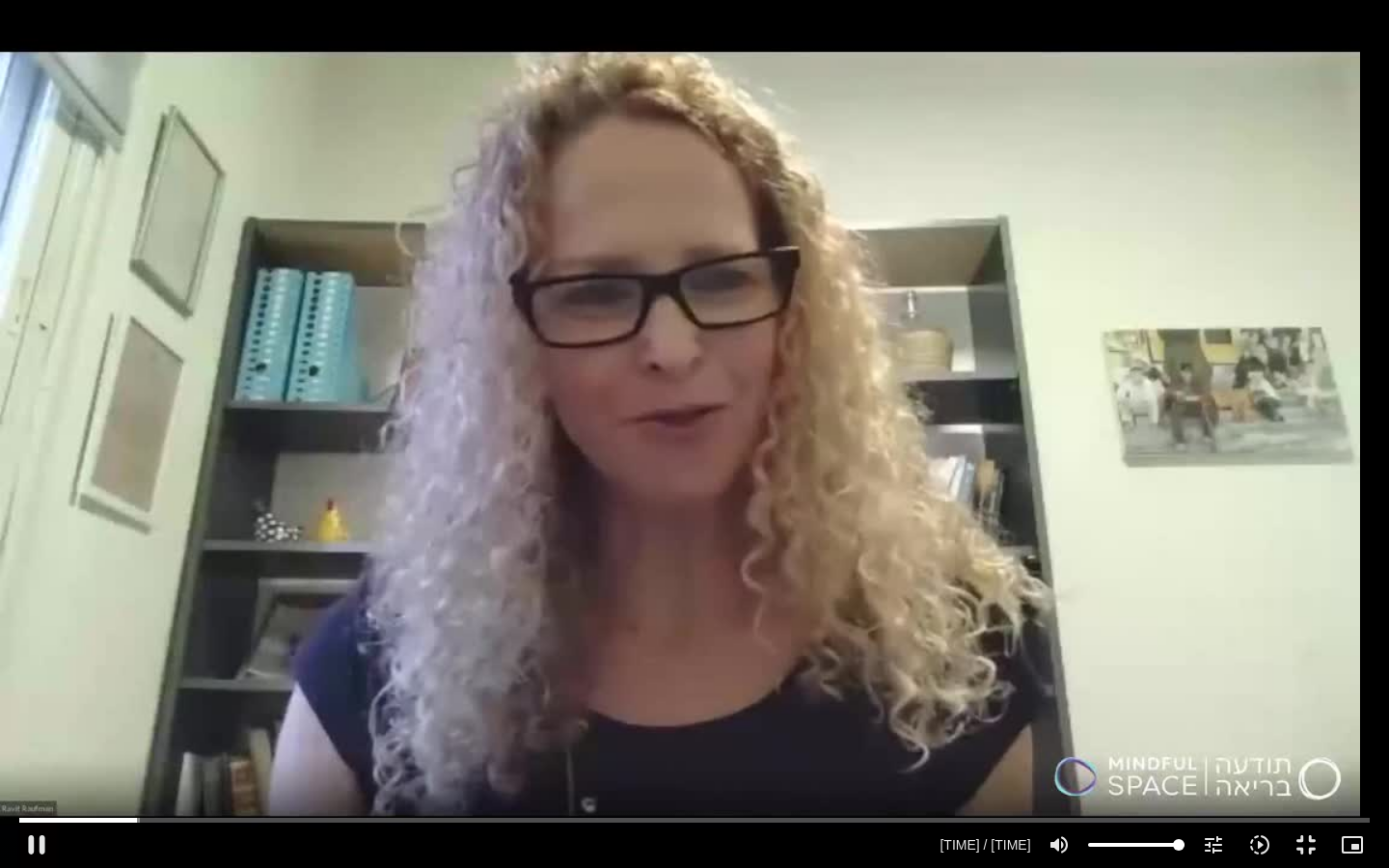 type on "[NUMBER]" 